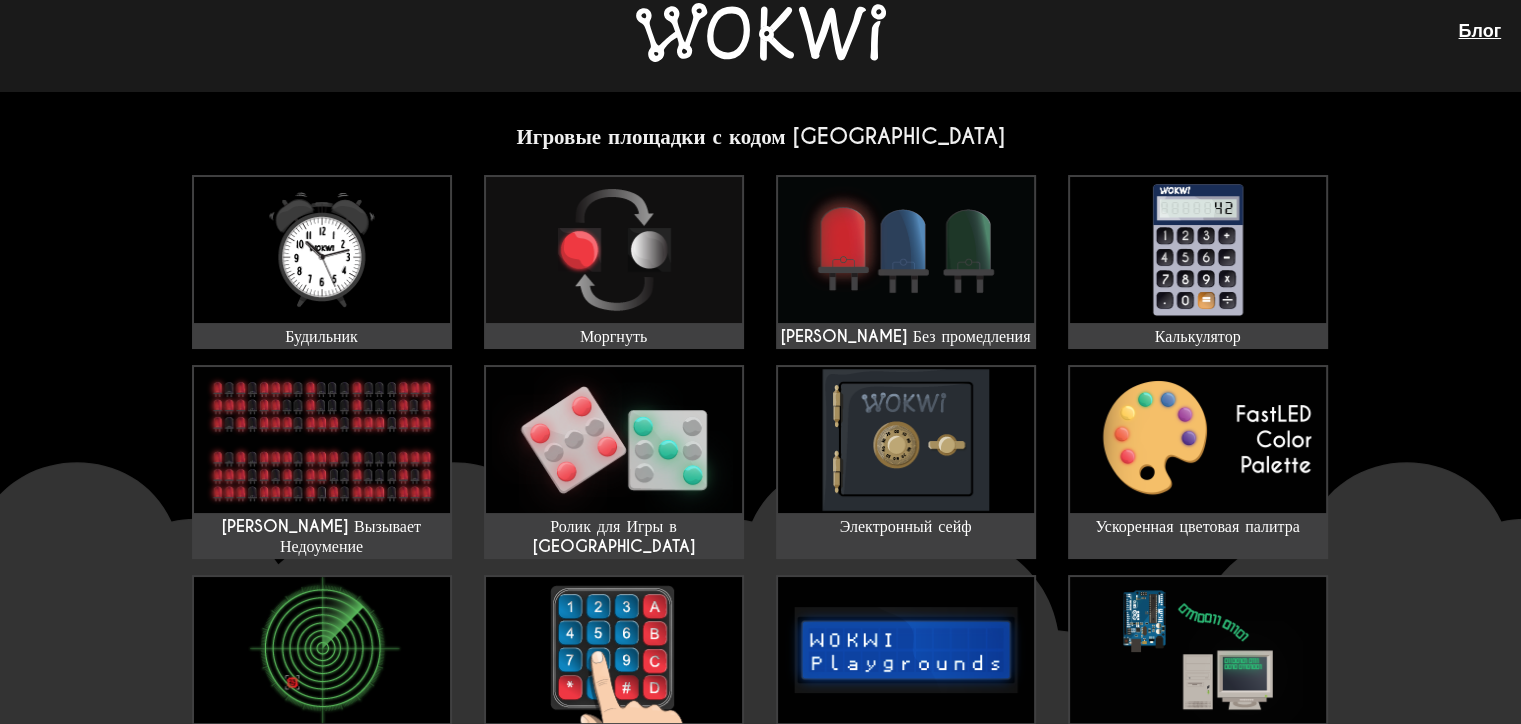 scroll, scrollTop: 0, scrollLeft: 0, axis: both 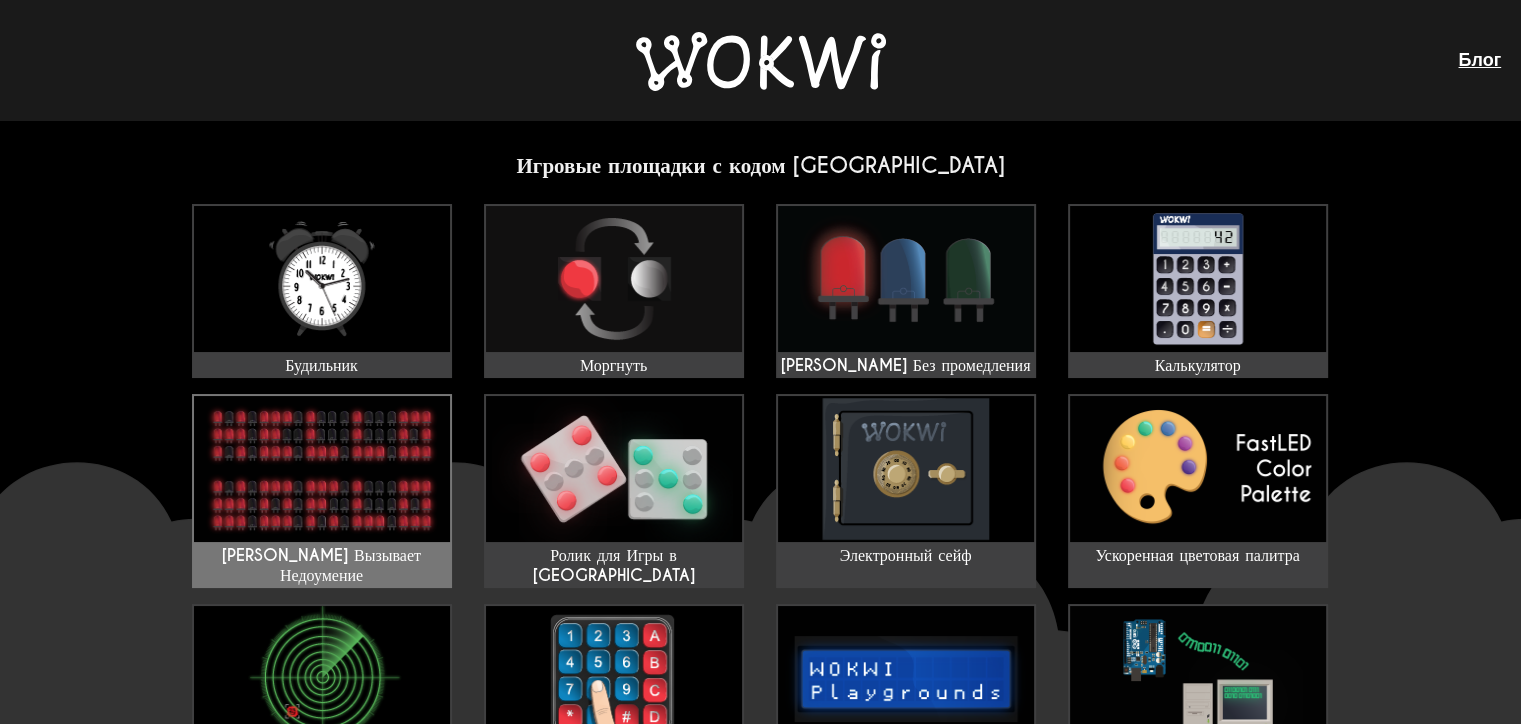 click 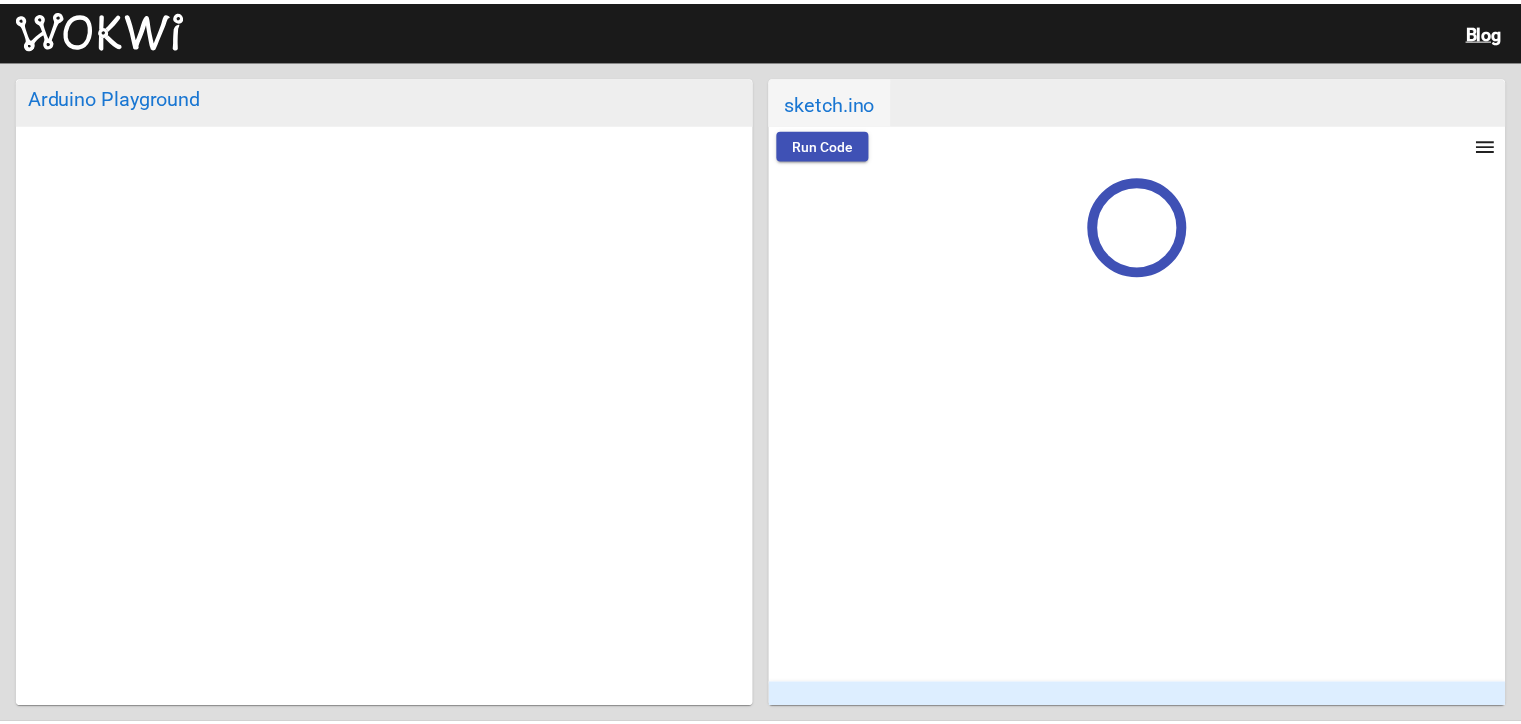 scroll, scrollTop: 0, scrollLeft: 0, axis: both 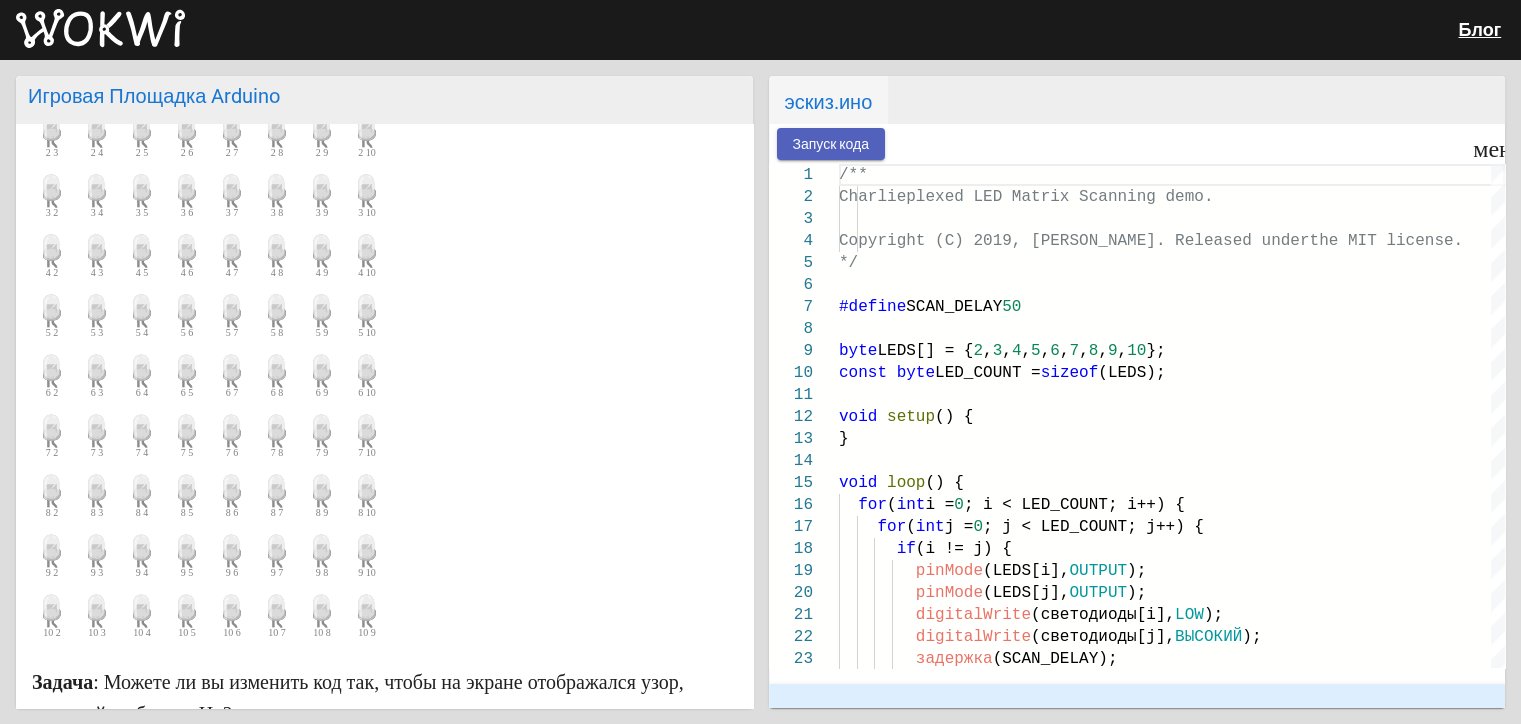 click on "Запуск кода" 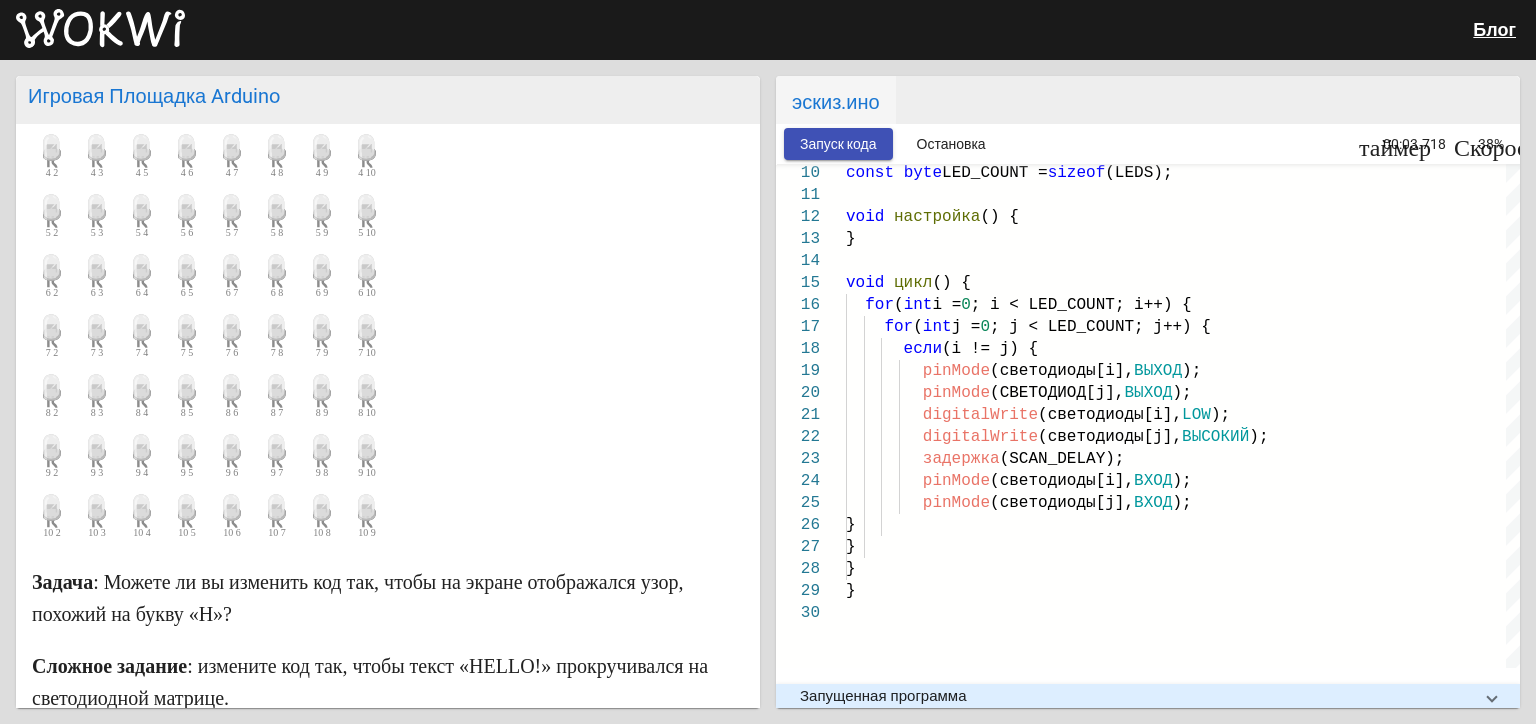 scroll, scrollTop: 400, scrollLeft: 0, axis: vertical 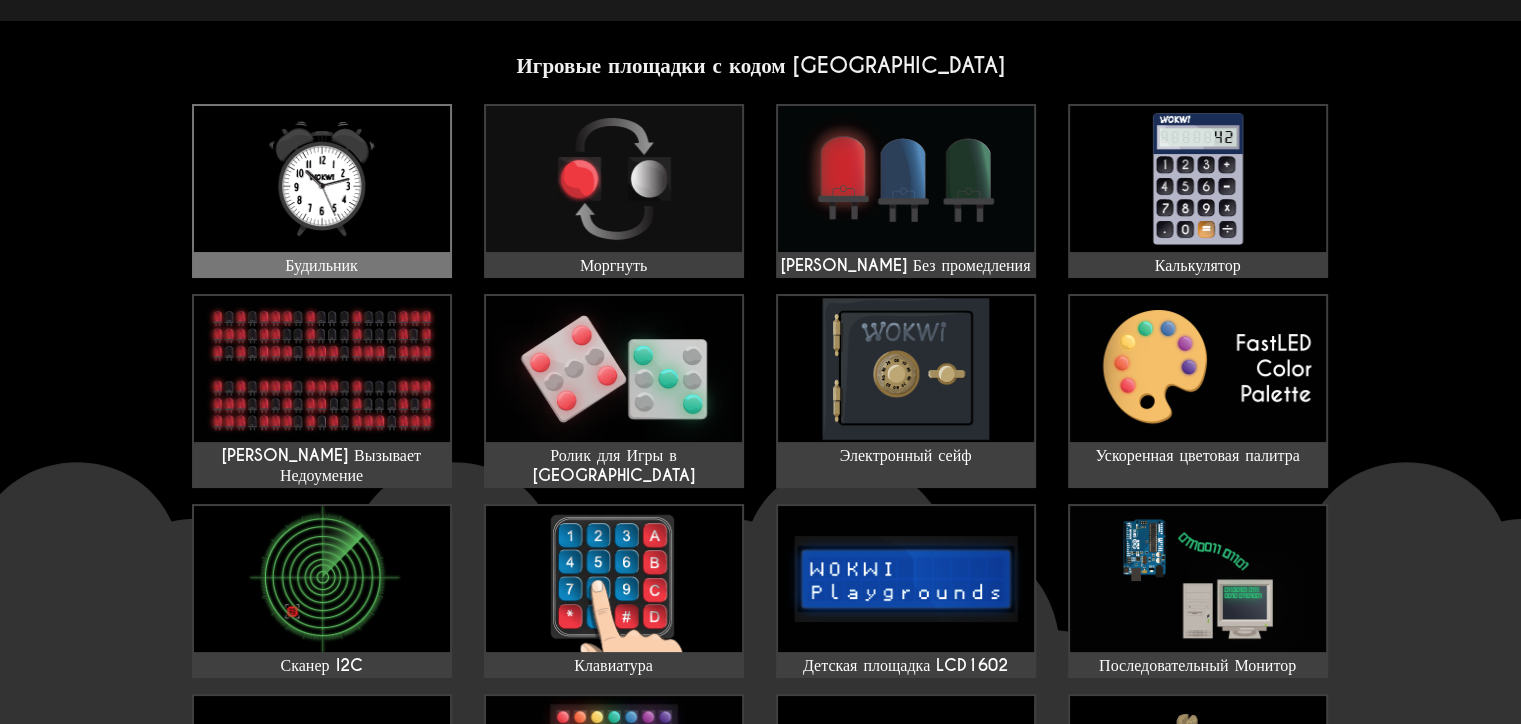 click 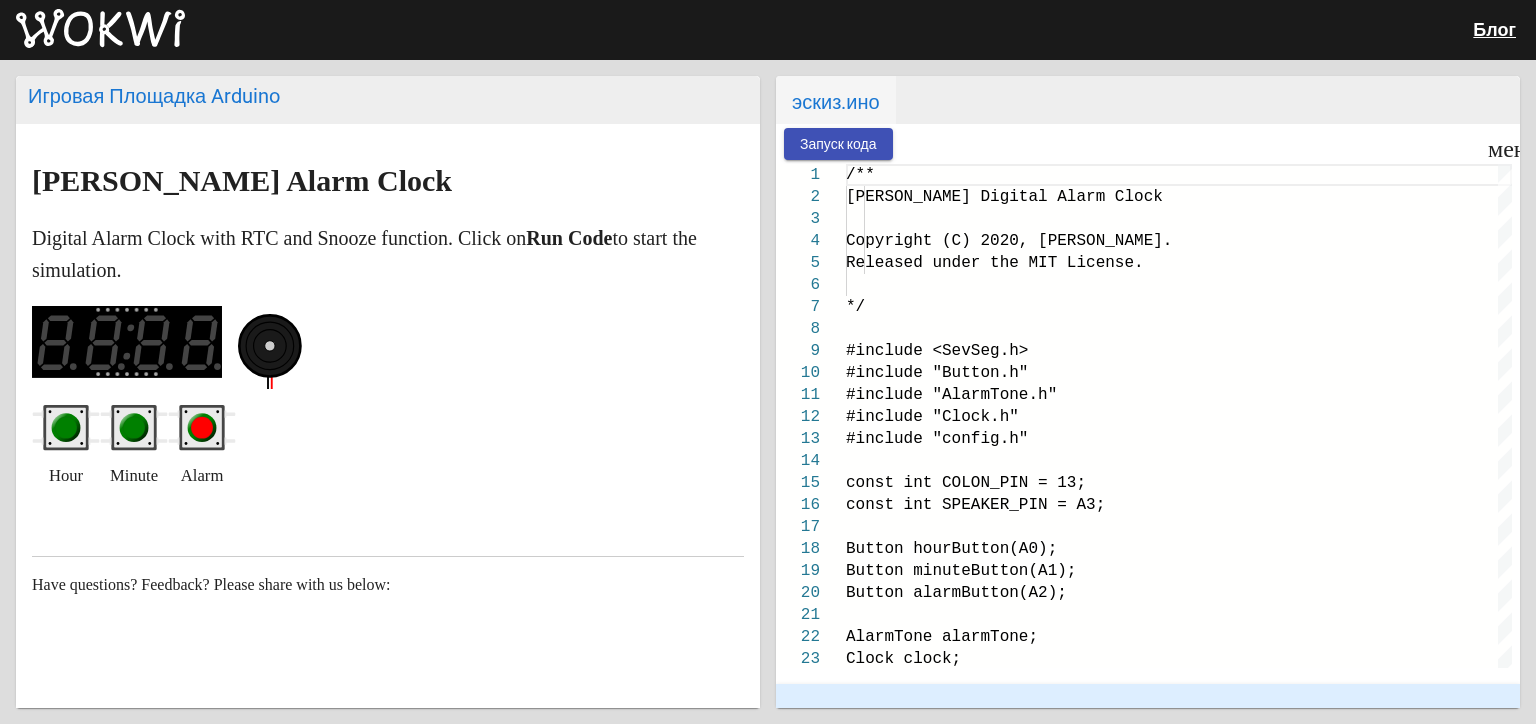 scroll, scrollTop: 0, scrollLeft: 0, axis: both 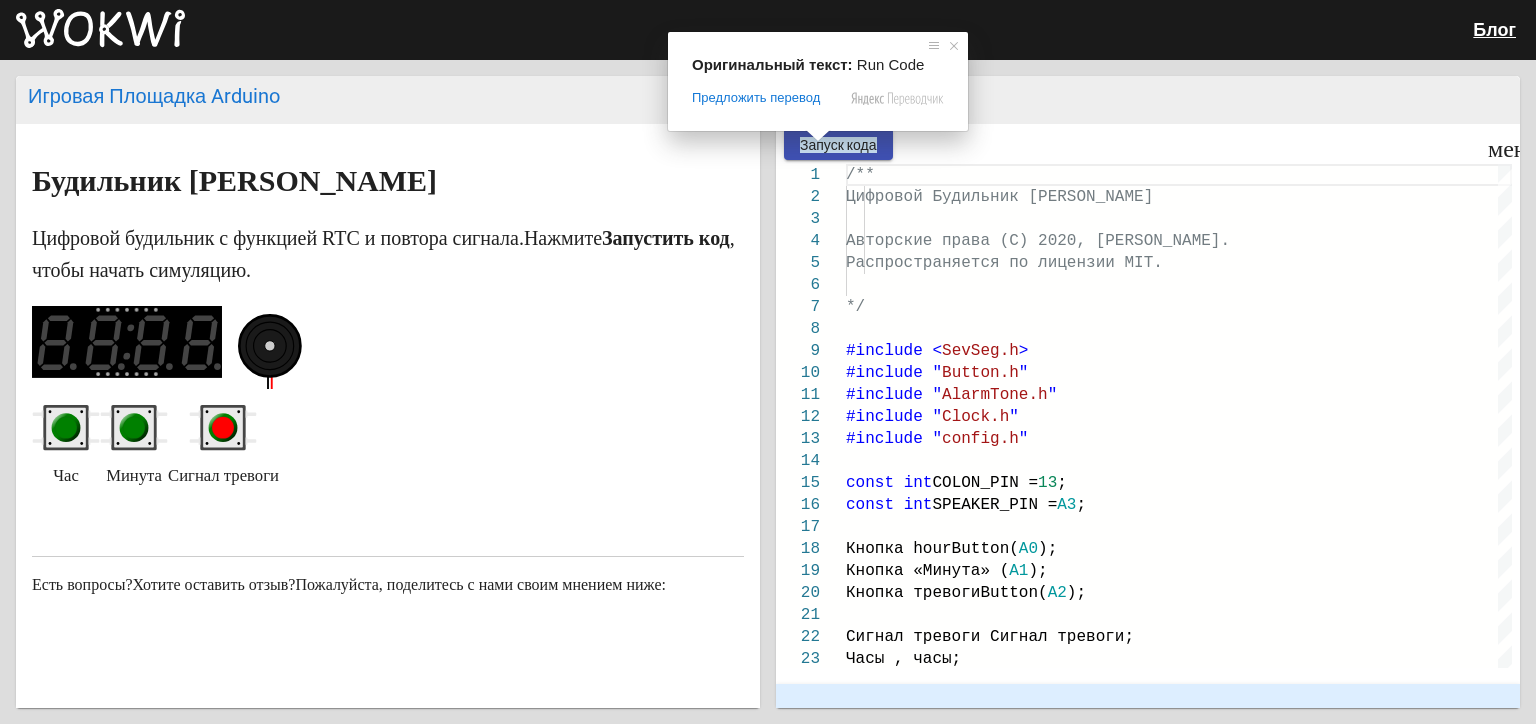 click on "Оригинальный текст:   Run Code Предложить перевод Отправить [PERSON_NAME], перевод отправлен Отключить подсказку с оригинальным текстом" at bounding box center (818, 81) 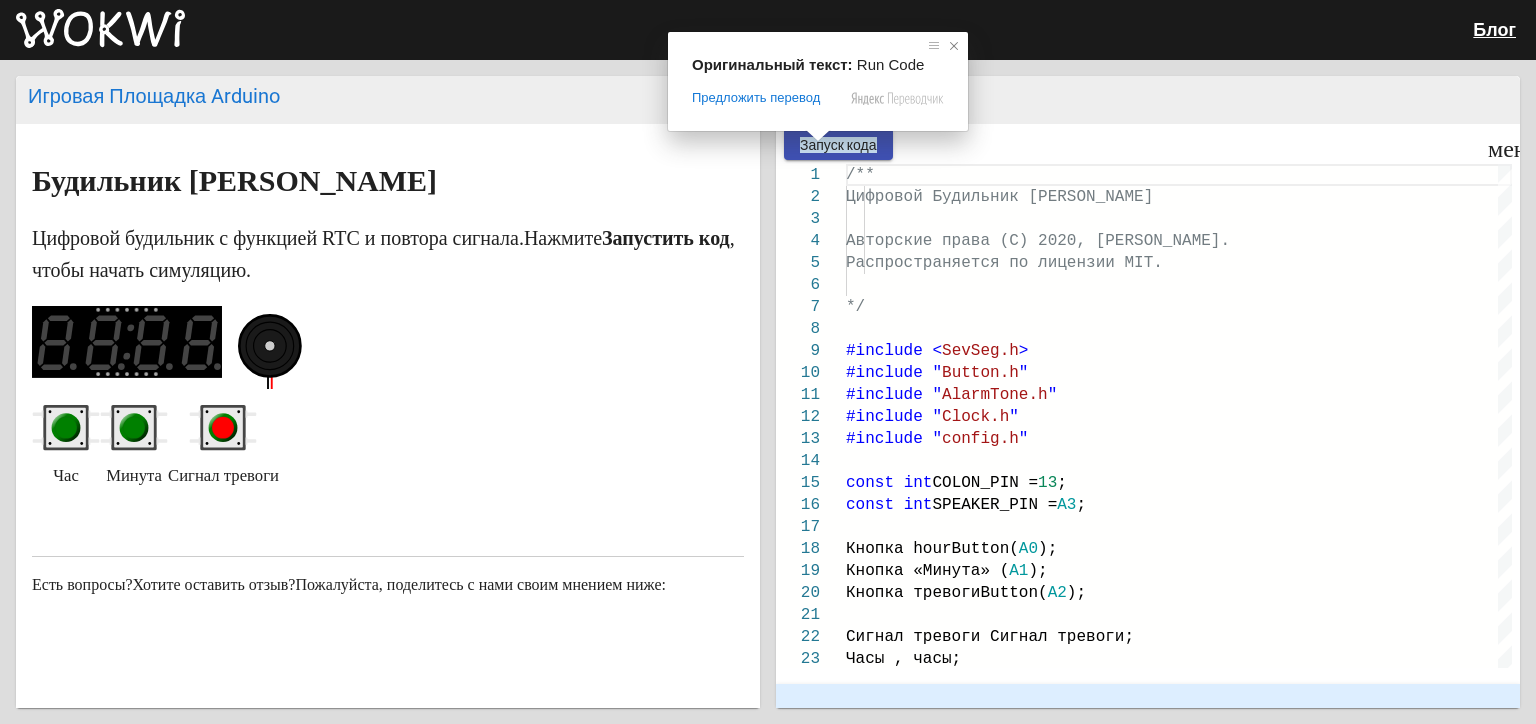 click at bounding box center [954, 46] 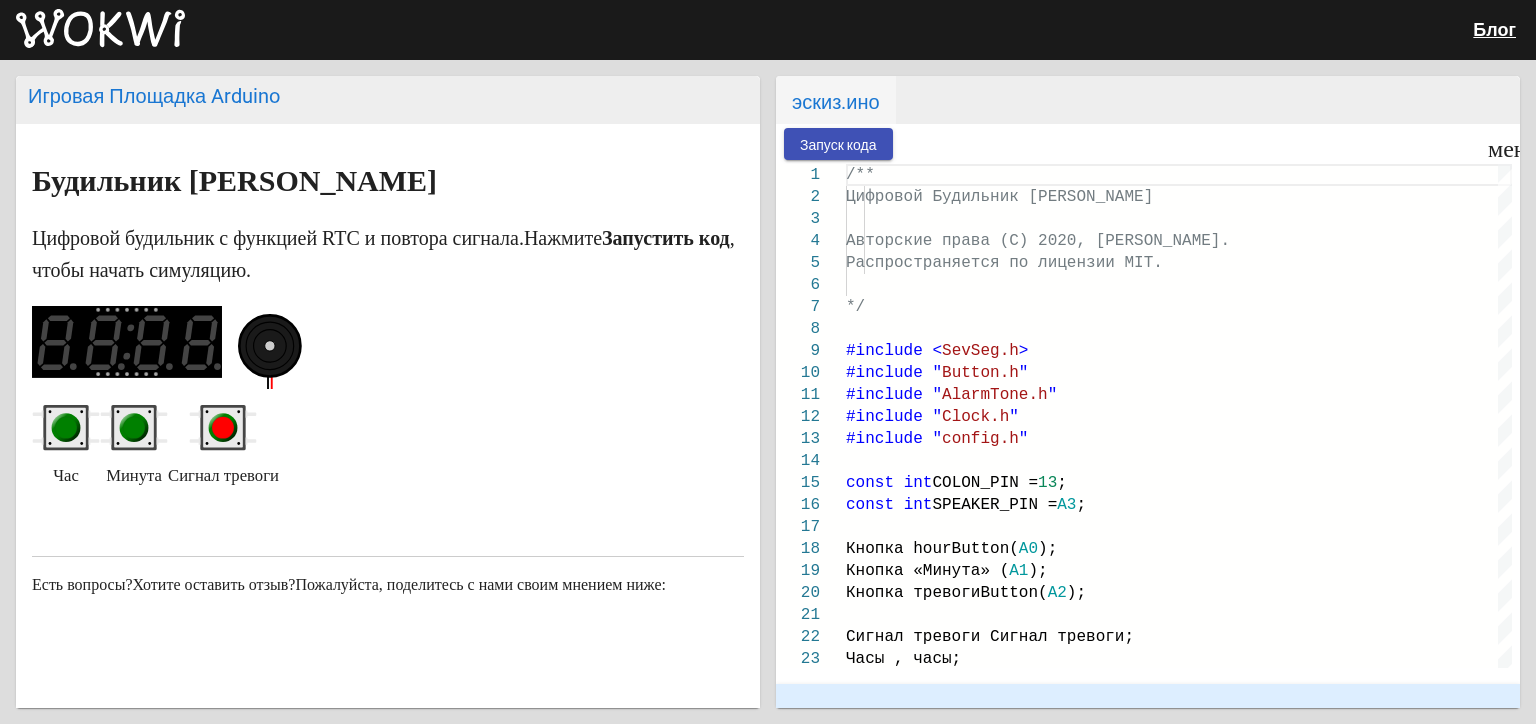 click at bounding box center [818, 136] 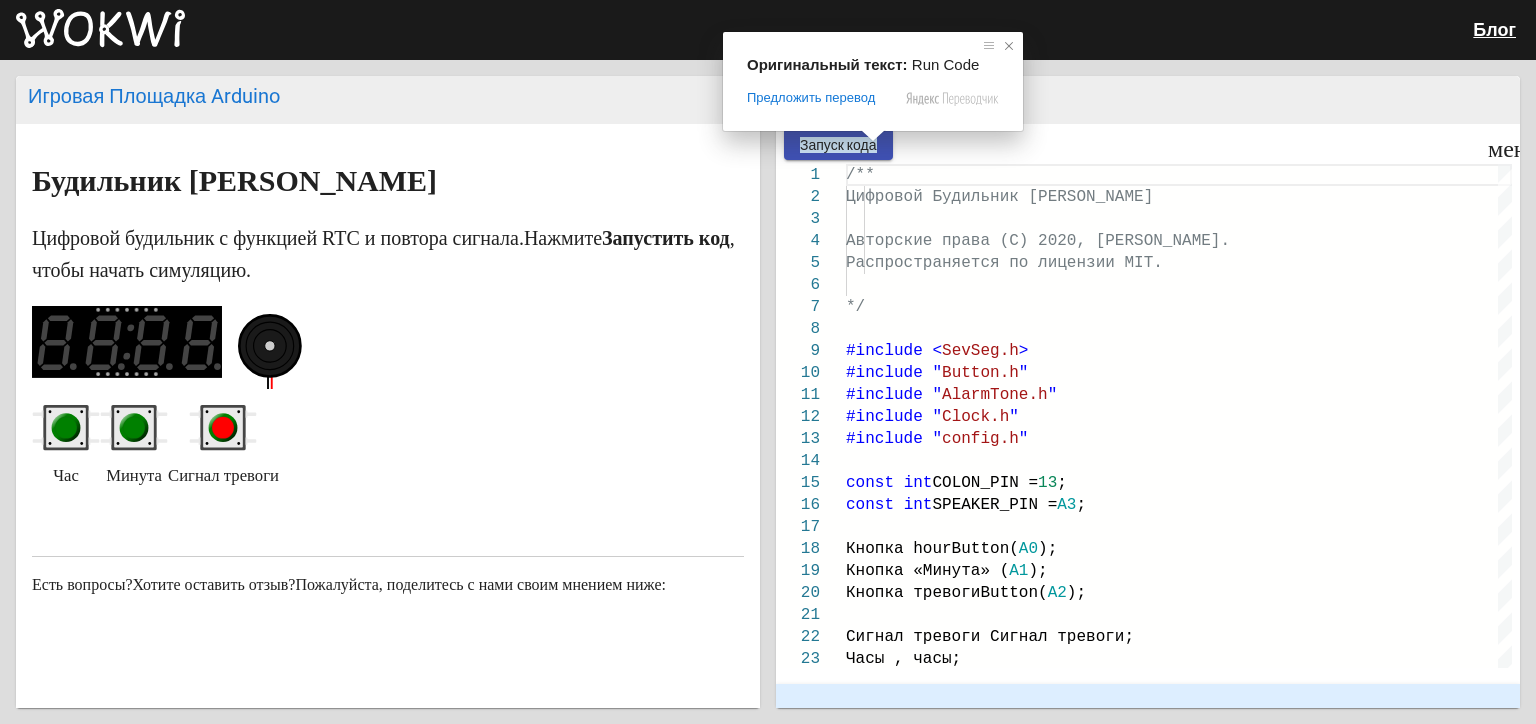 click at bounding box center [1009, 46] 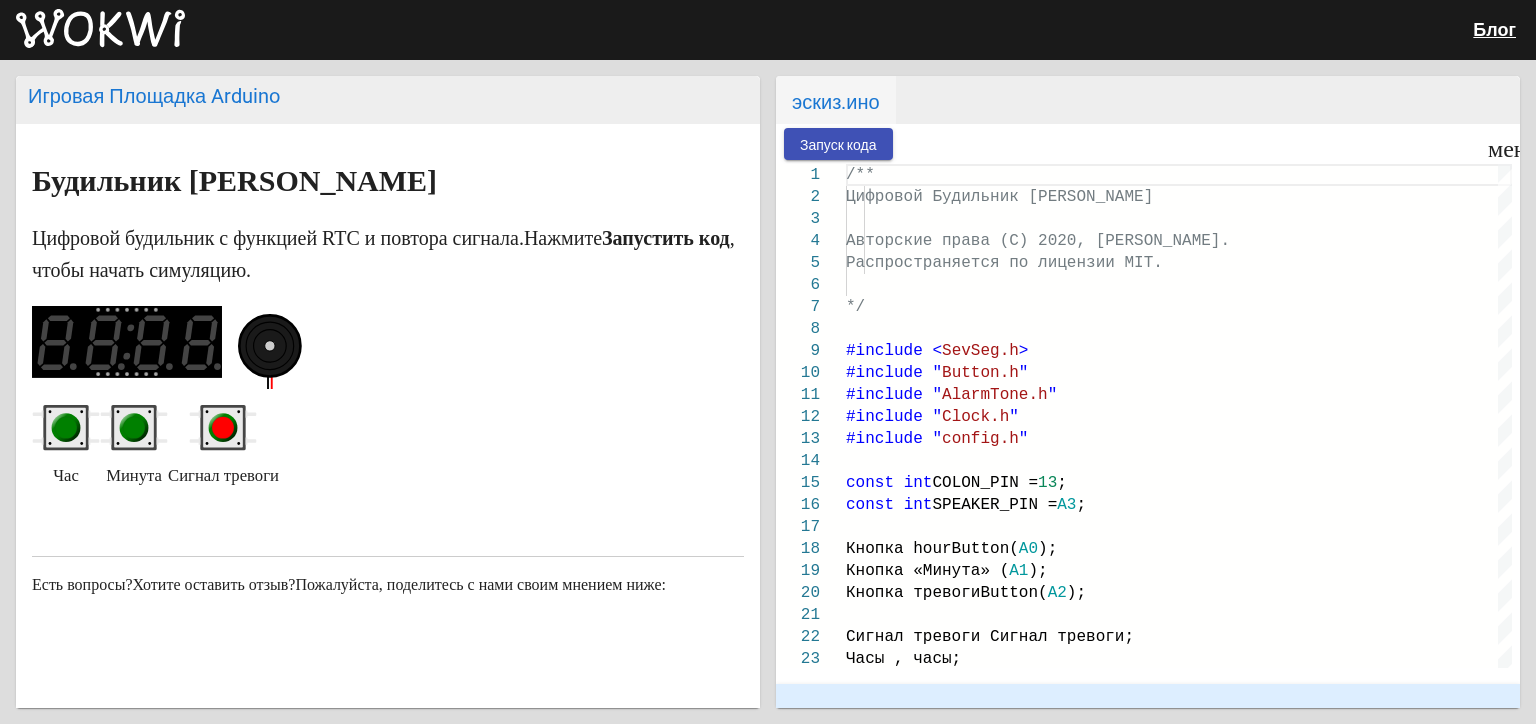click on "Запуск кода" 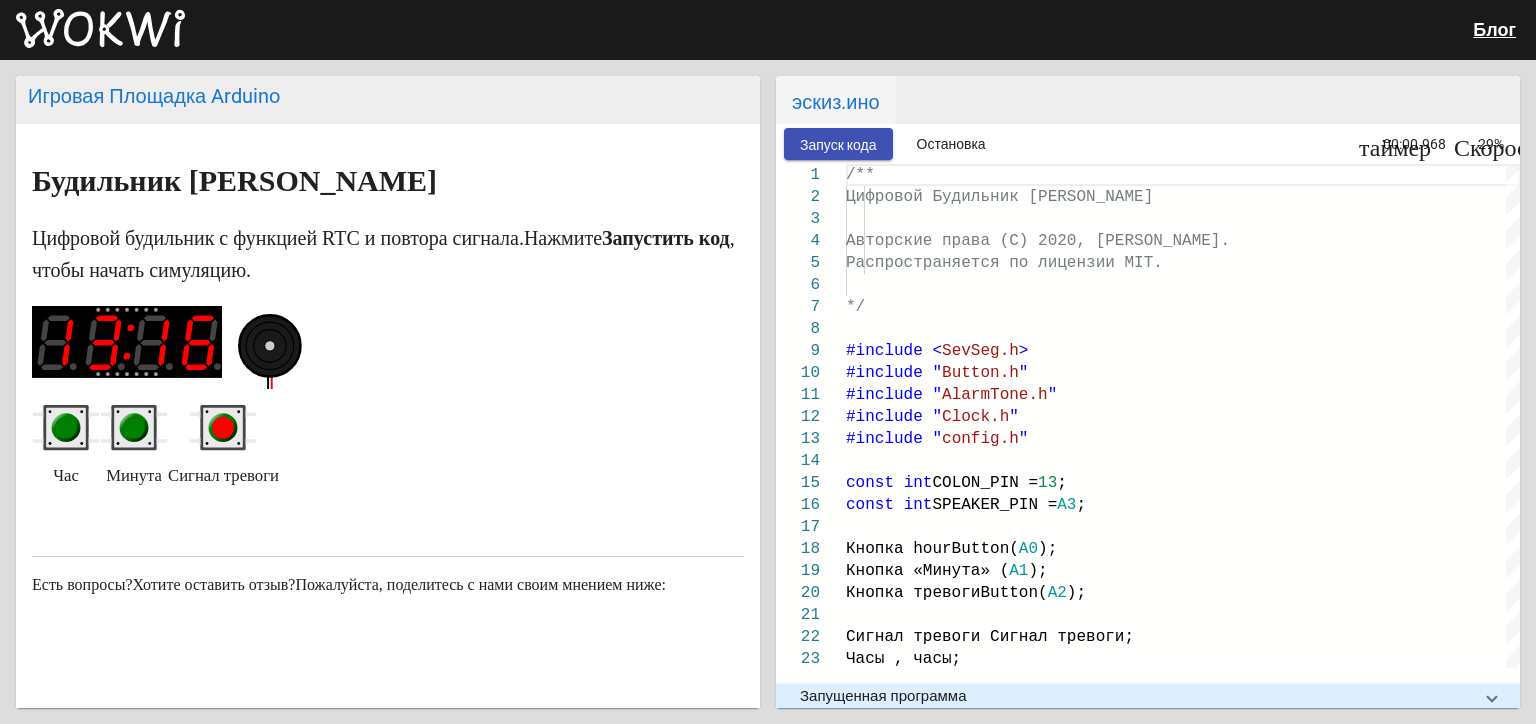 type 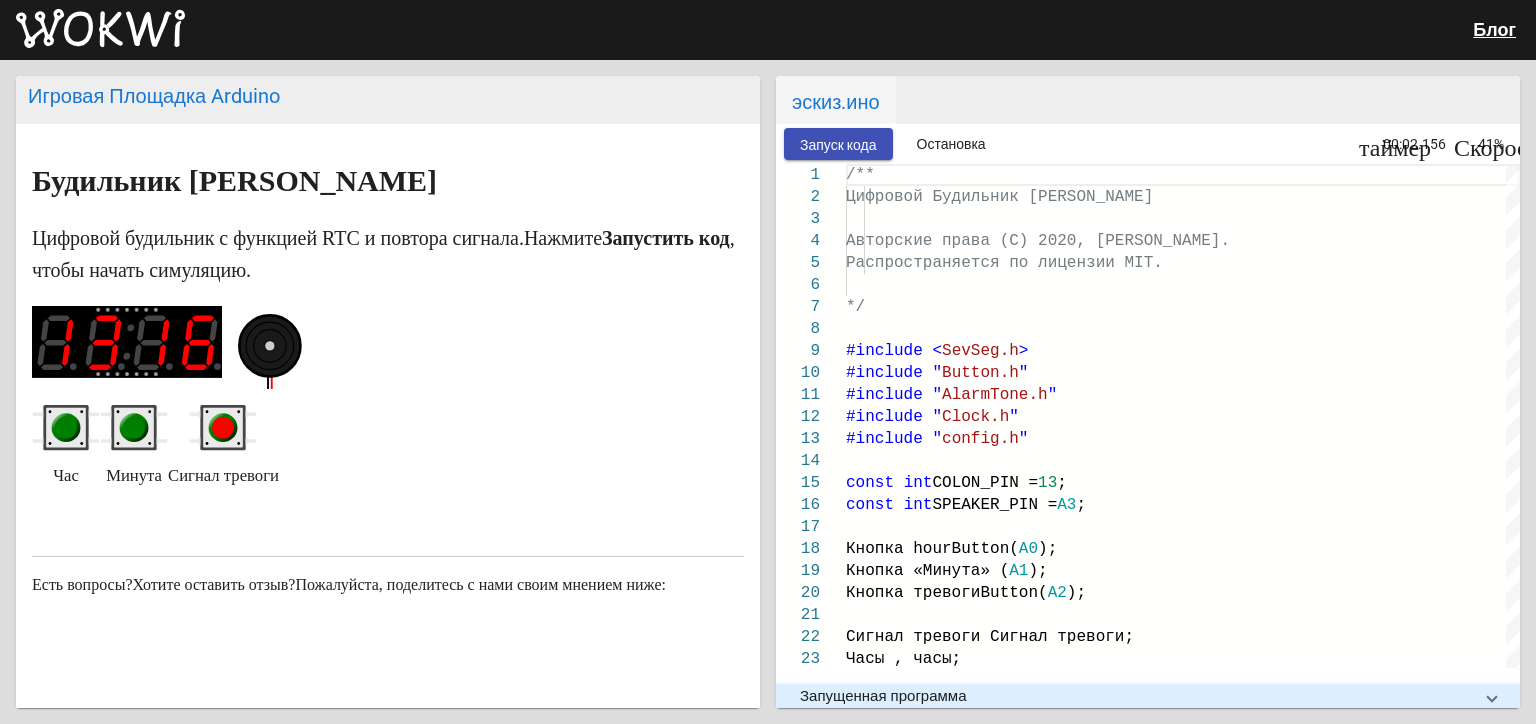 click 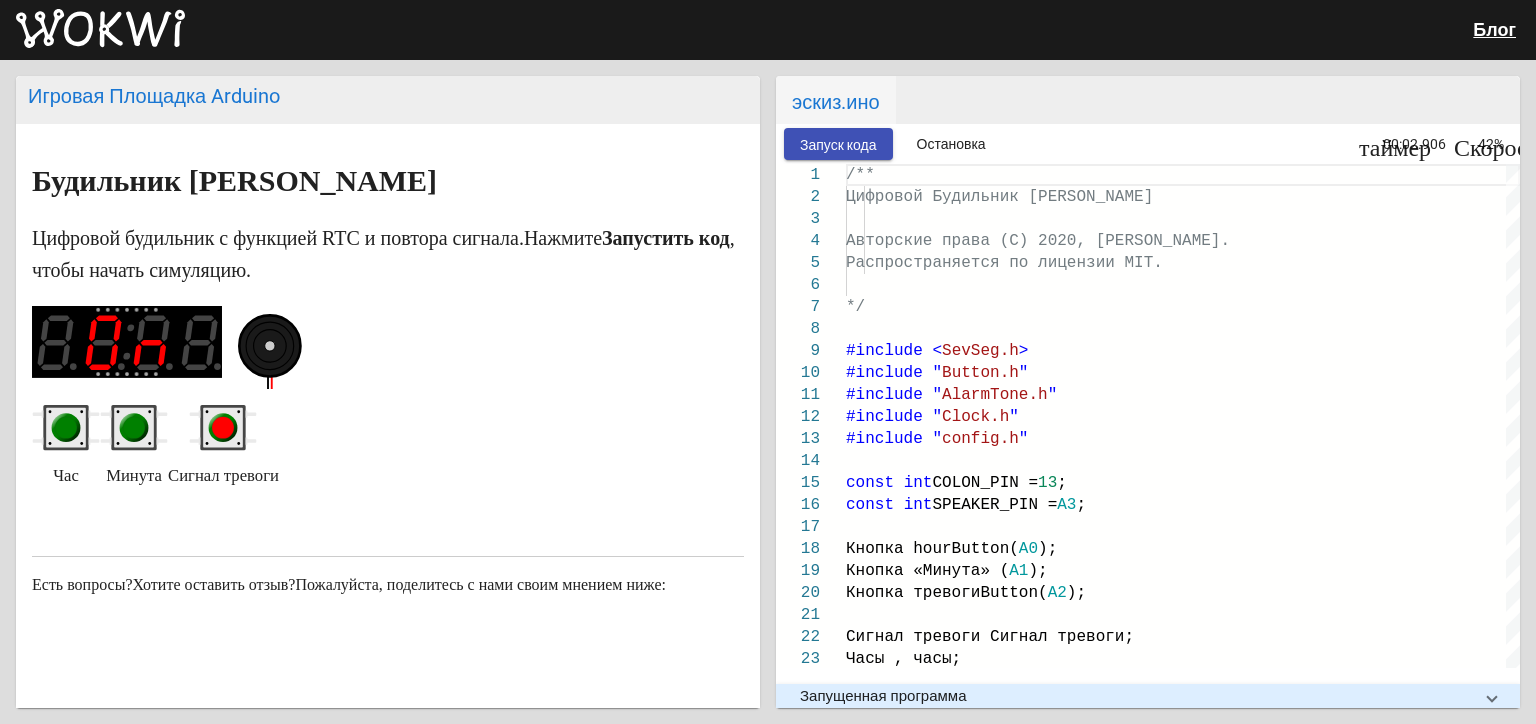 click 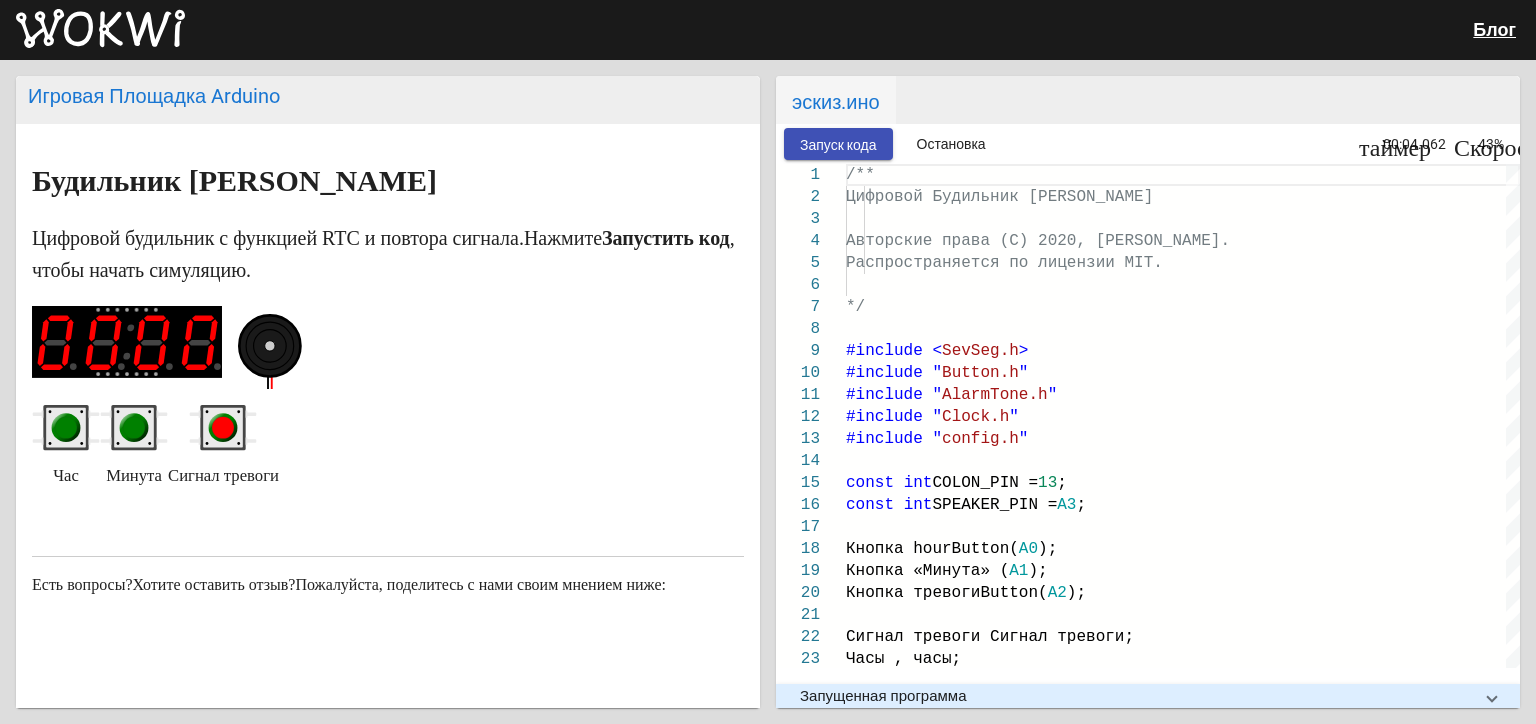 click 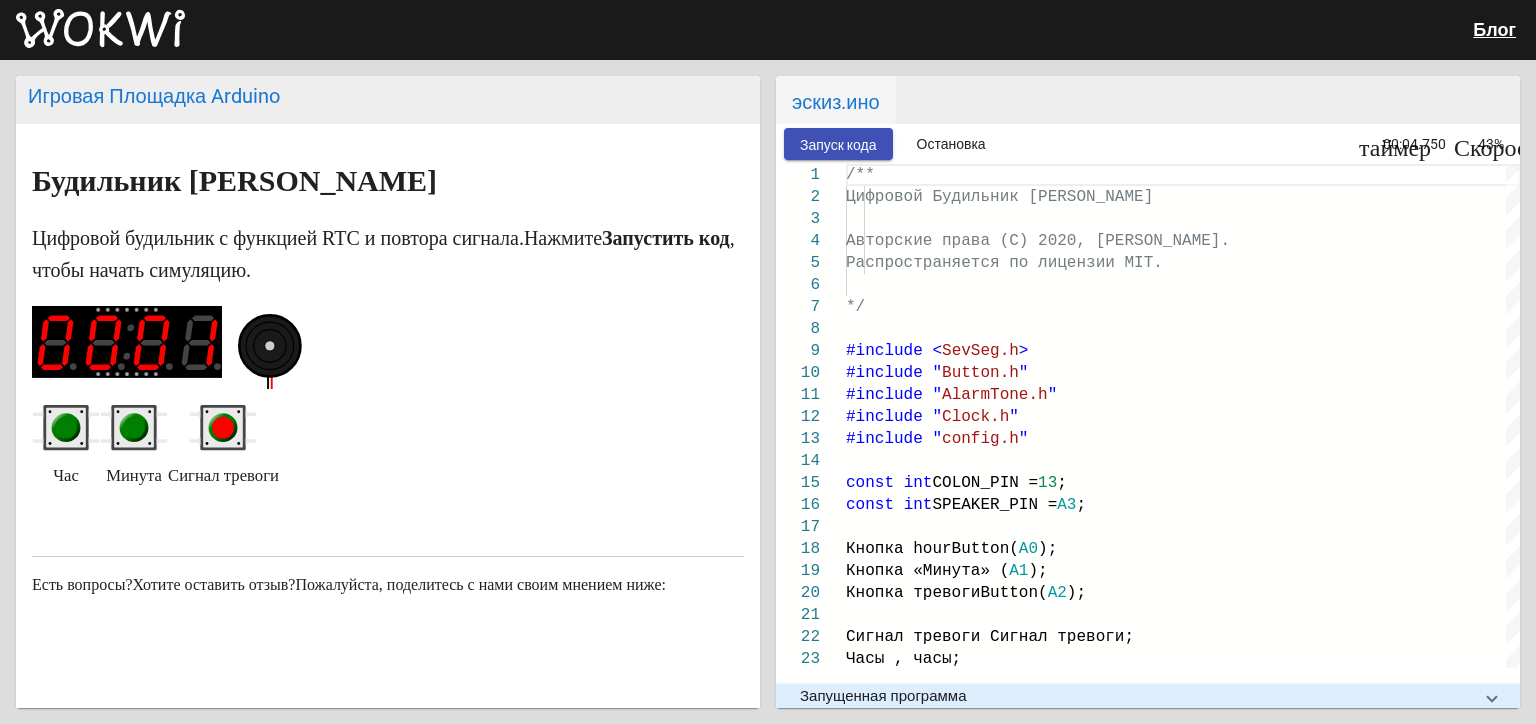 click 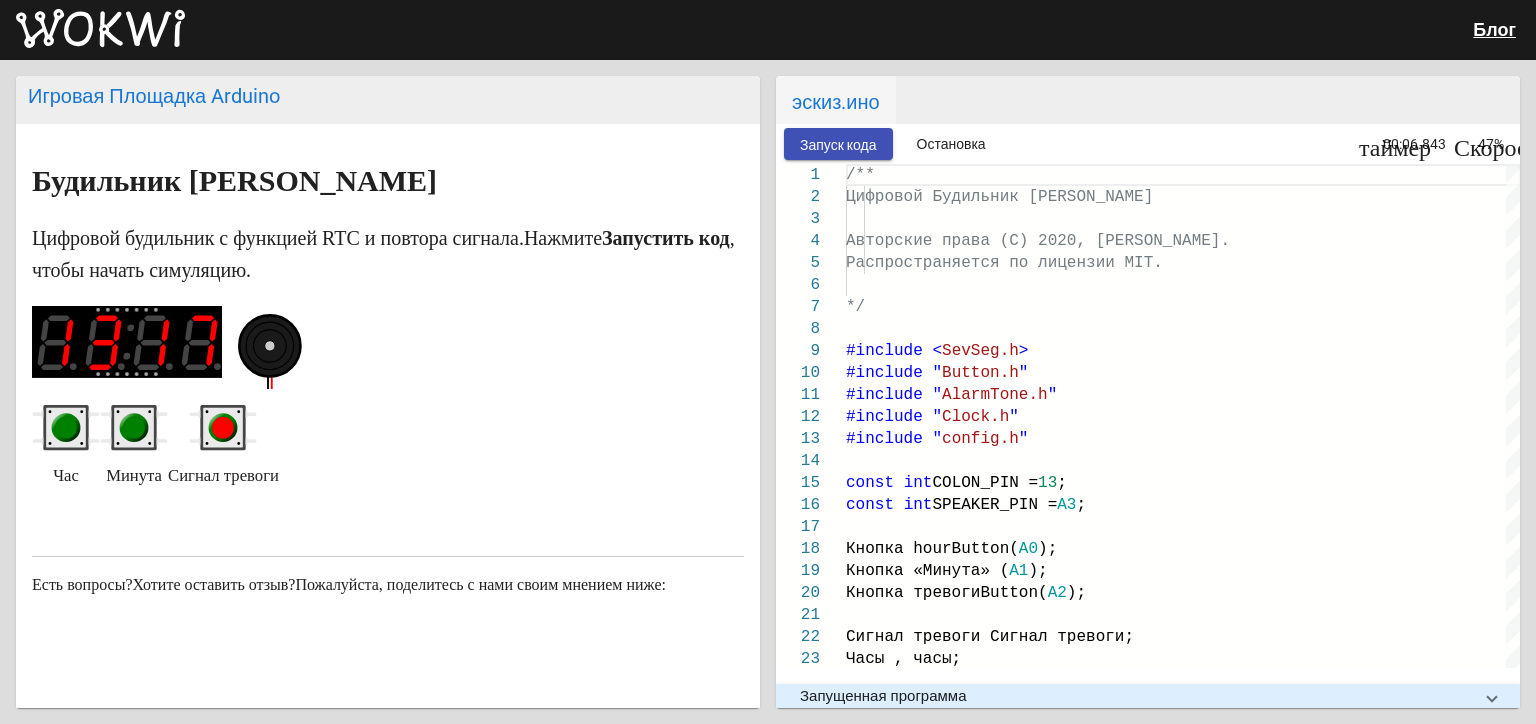 click 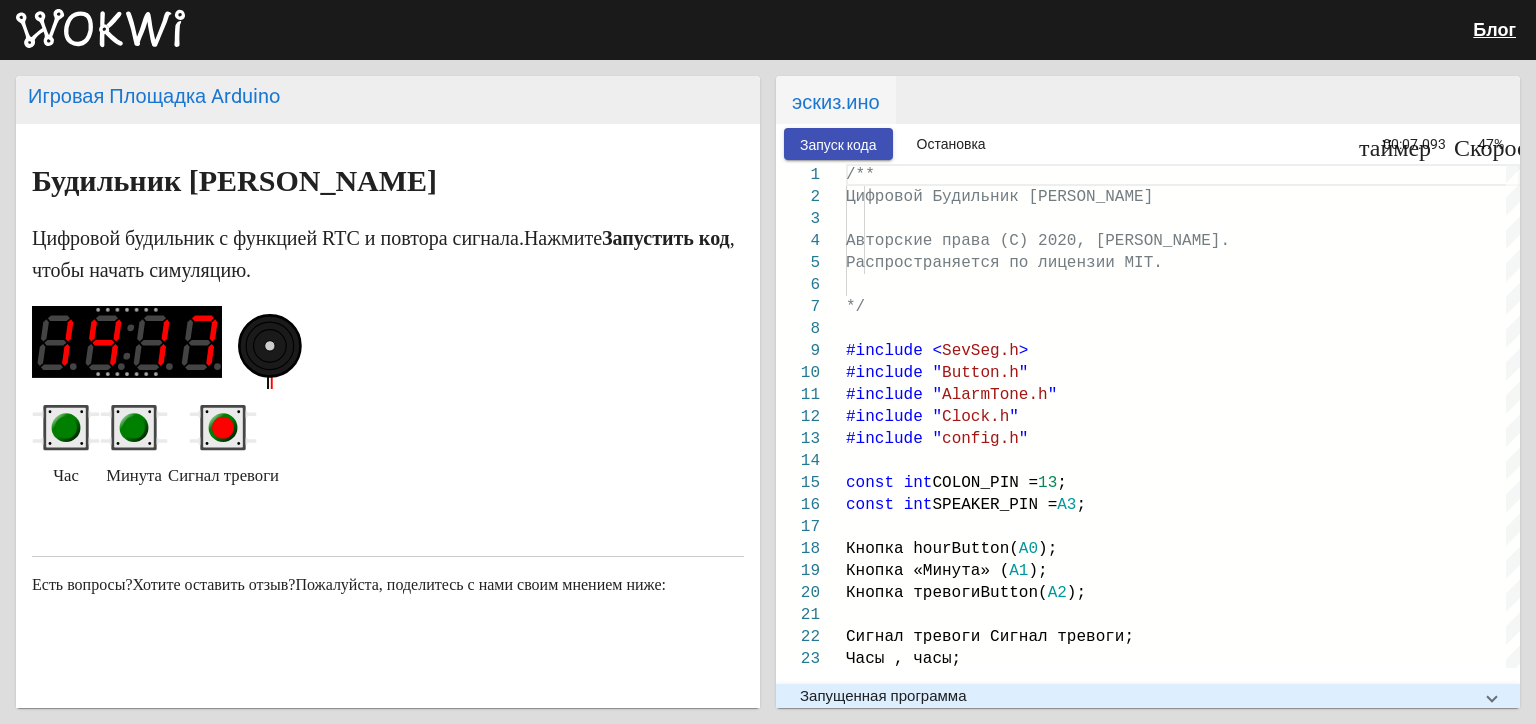 click 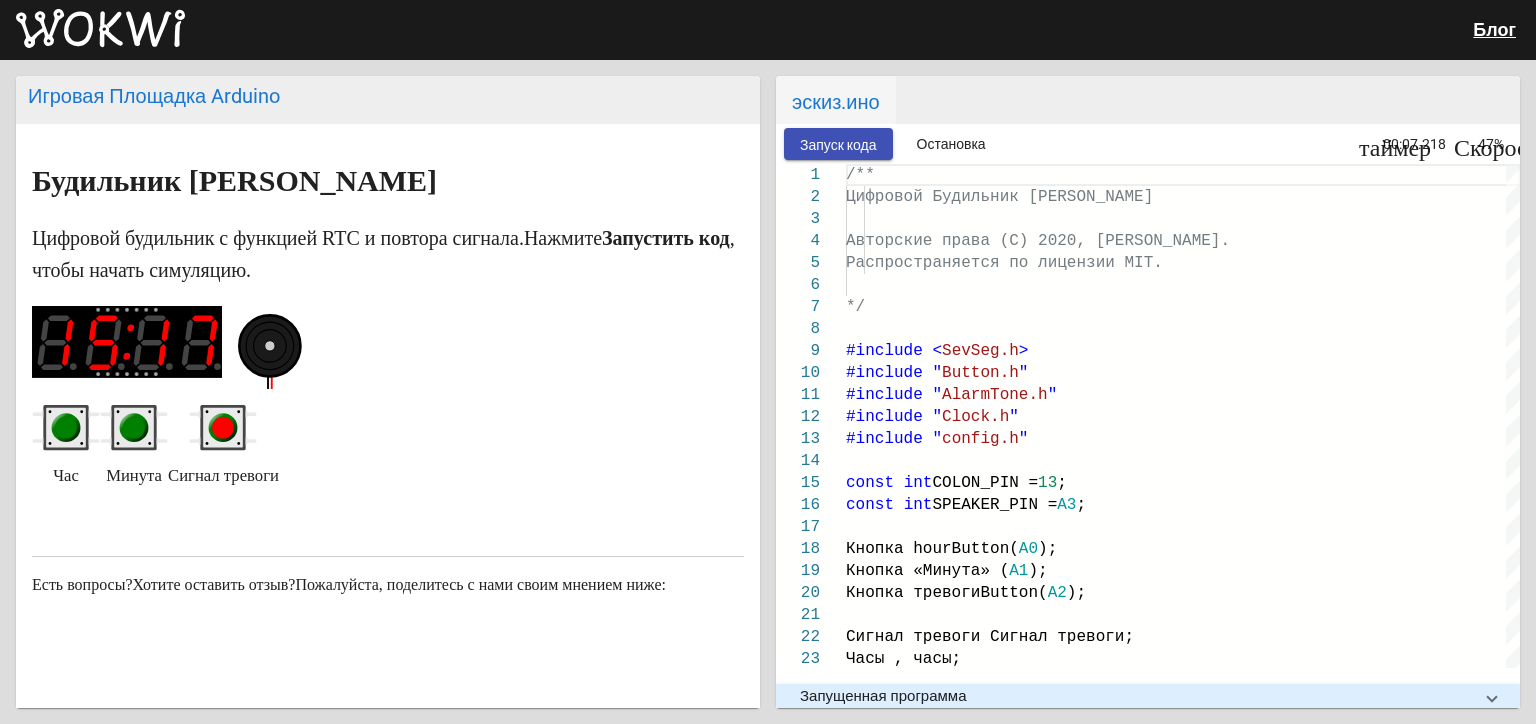 click 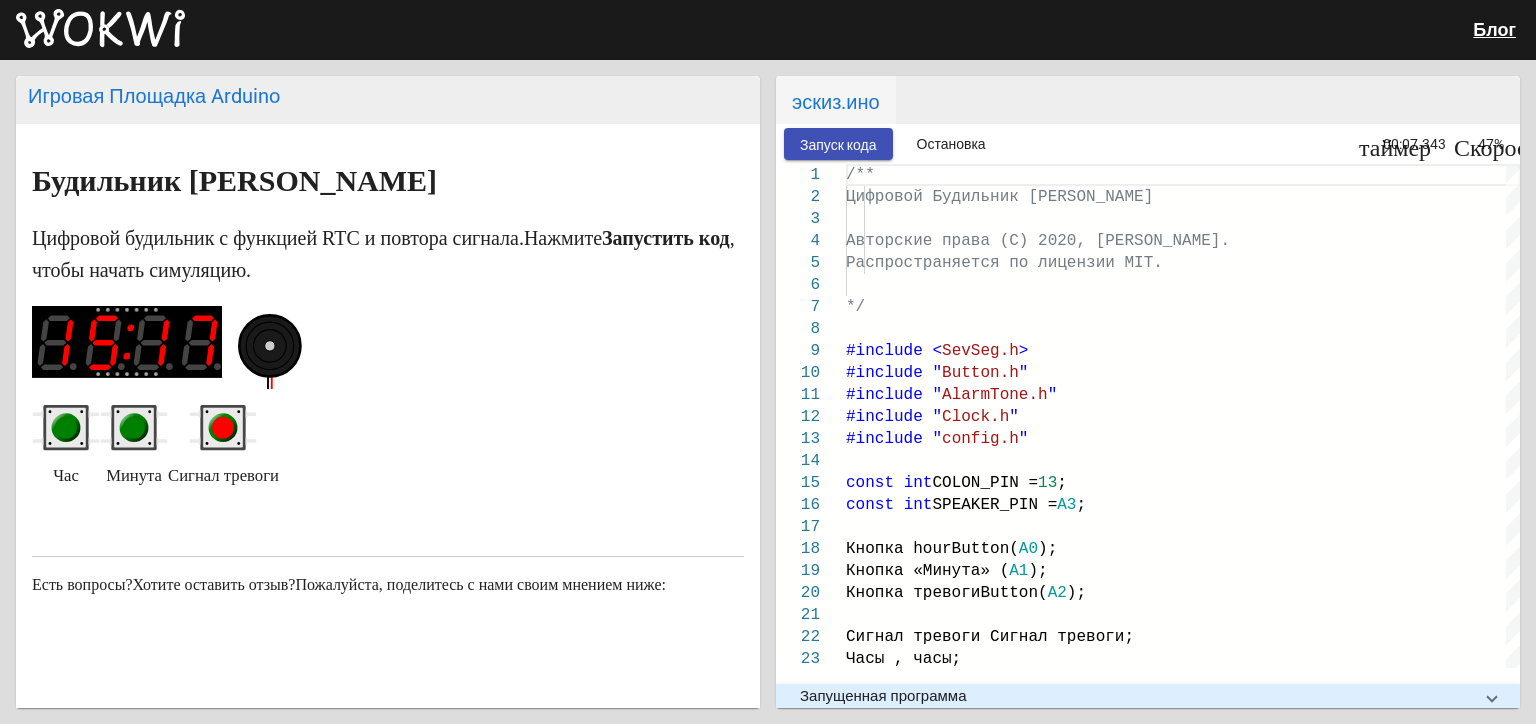 click 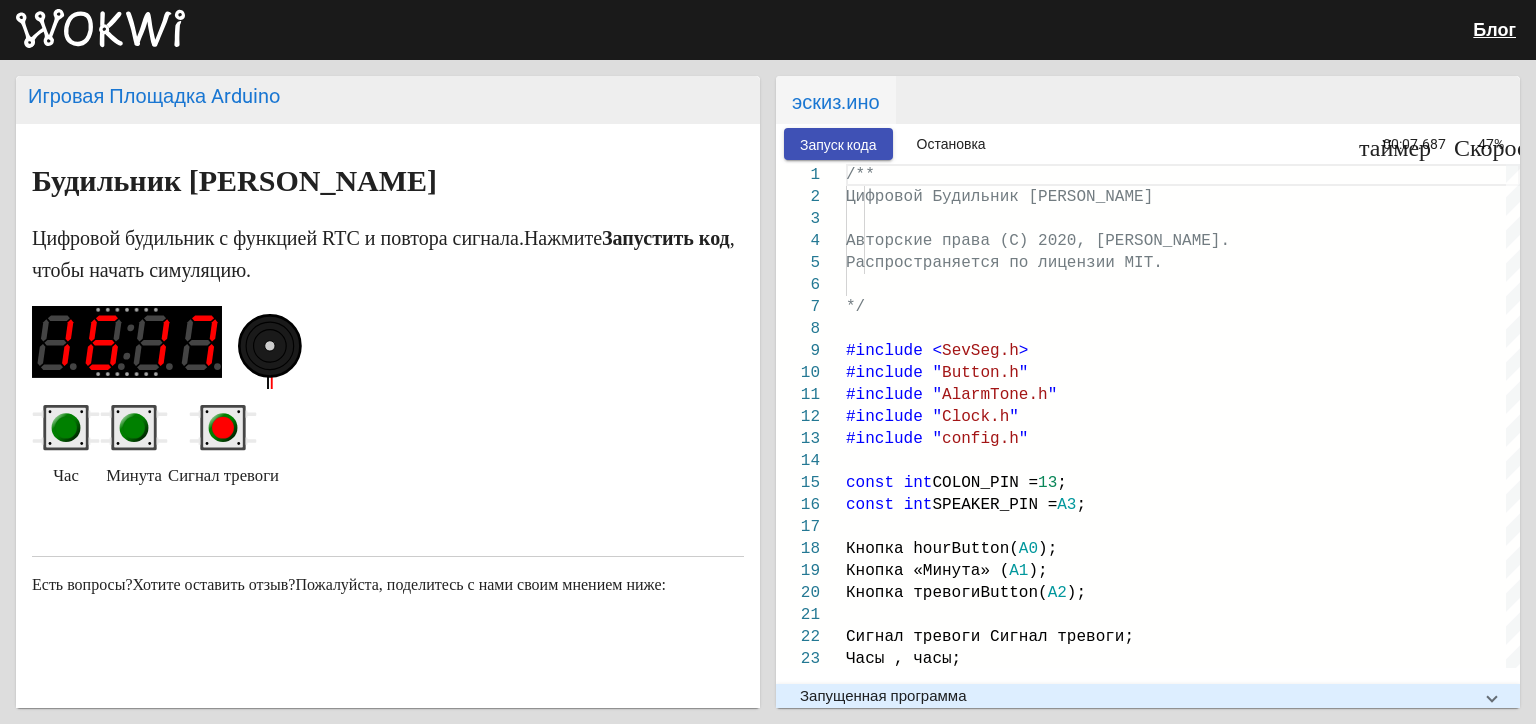 click 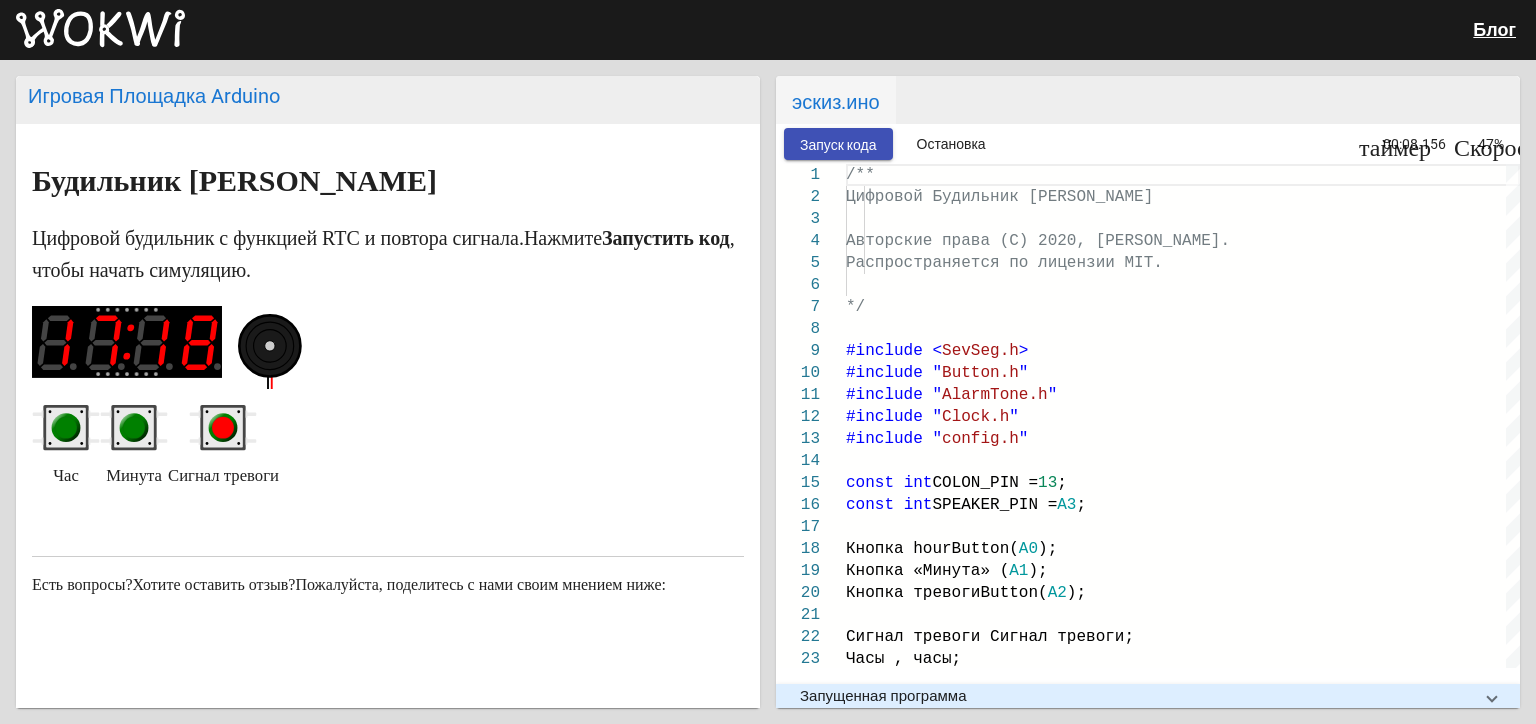 click 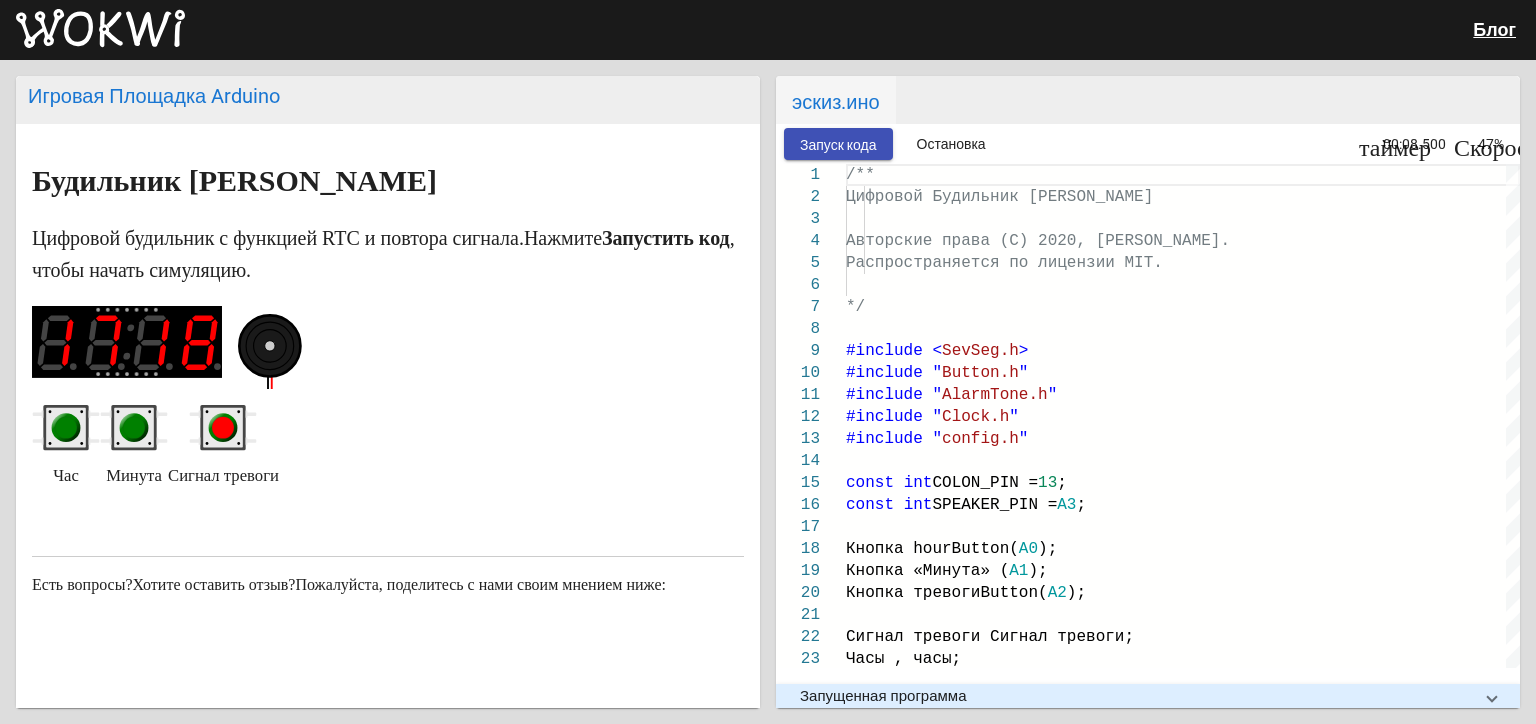 click 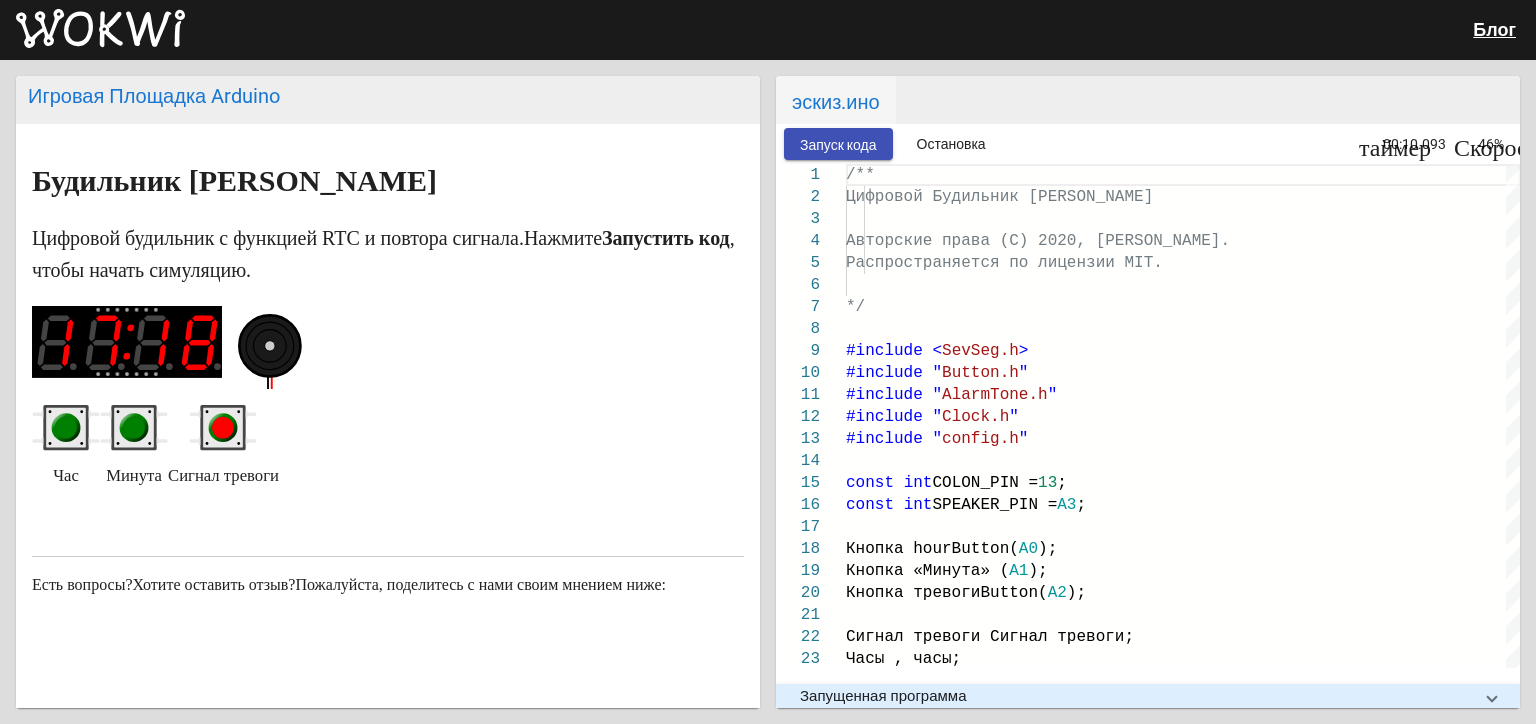 click 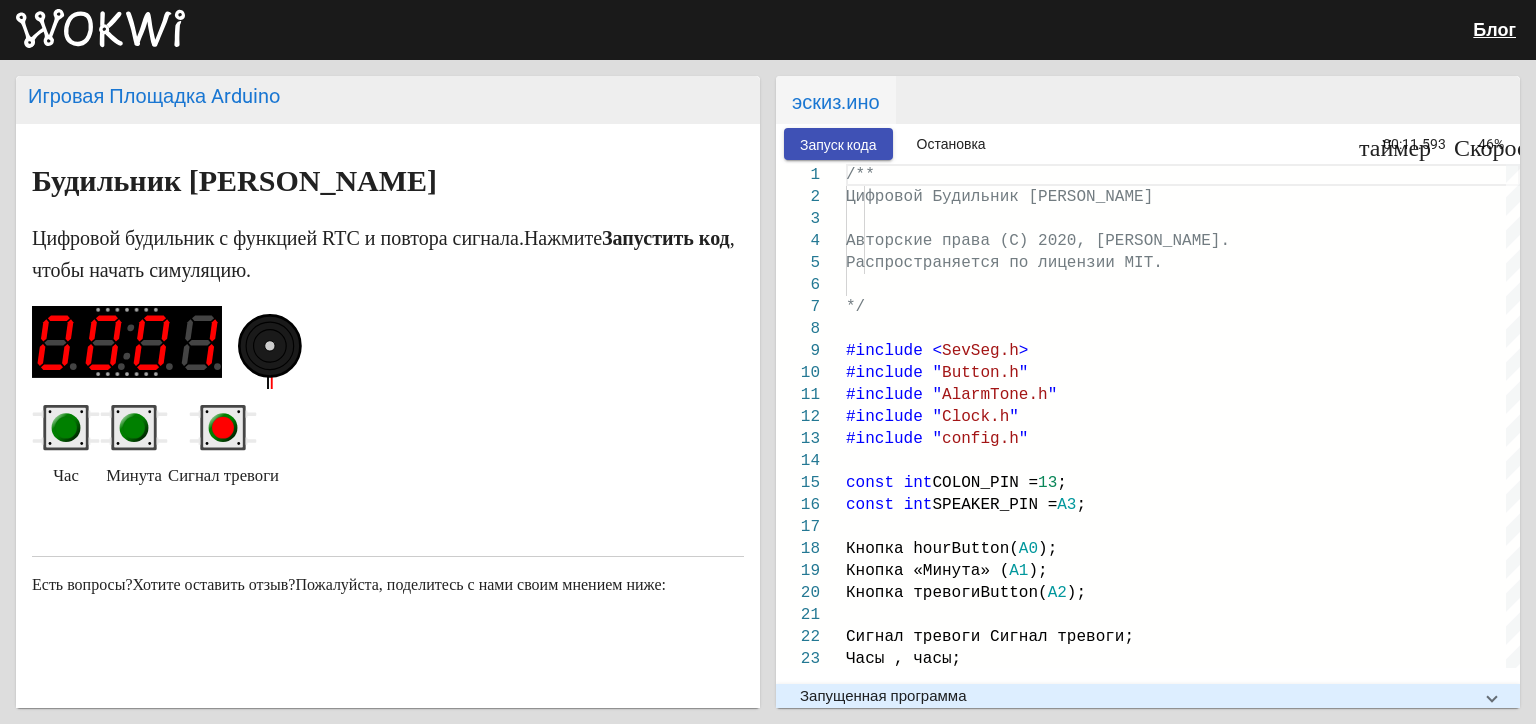 click 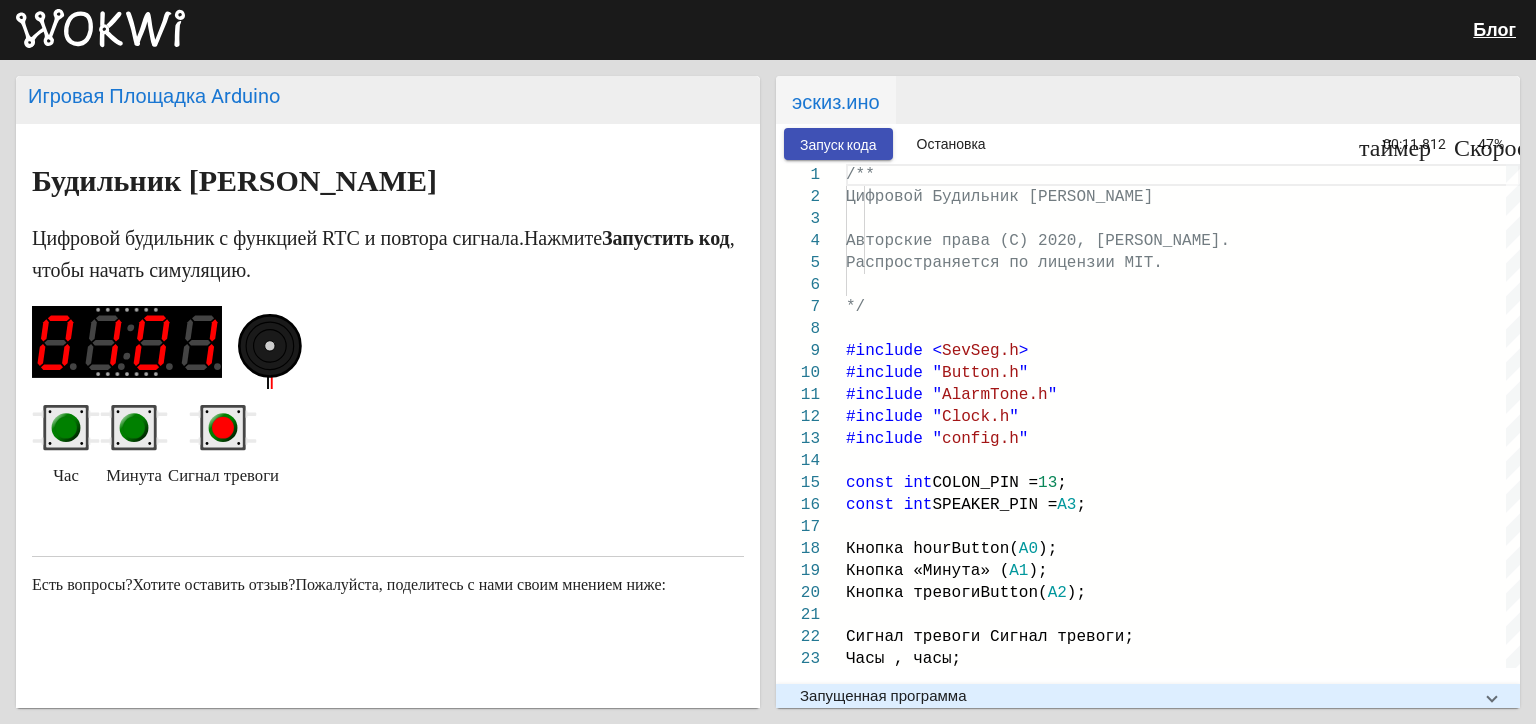 click 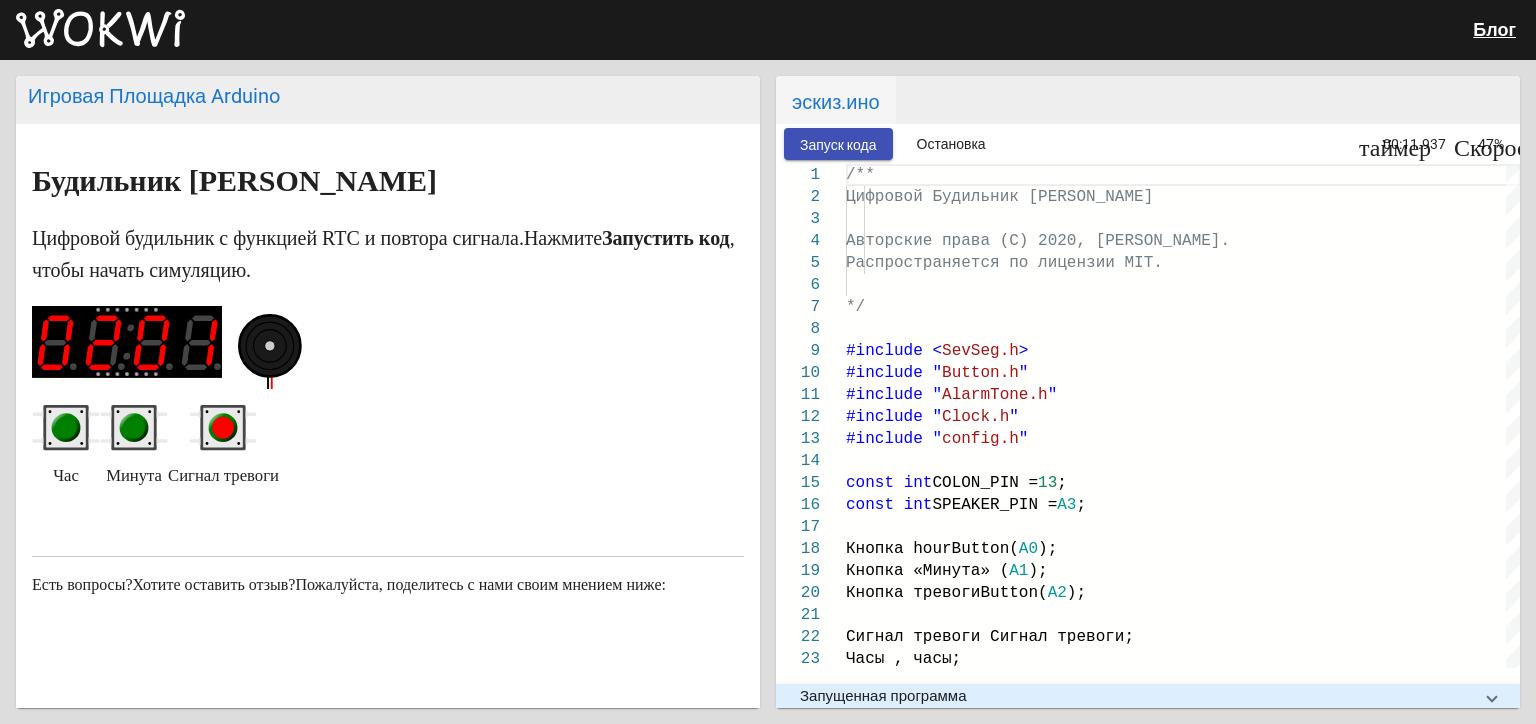 click 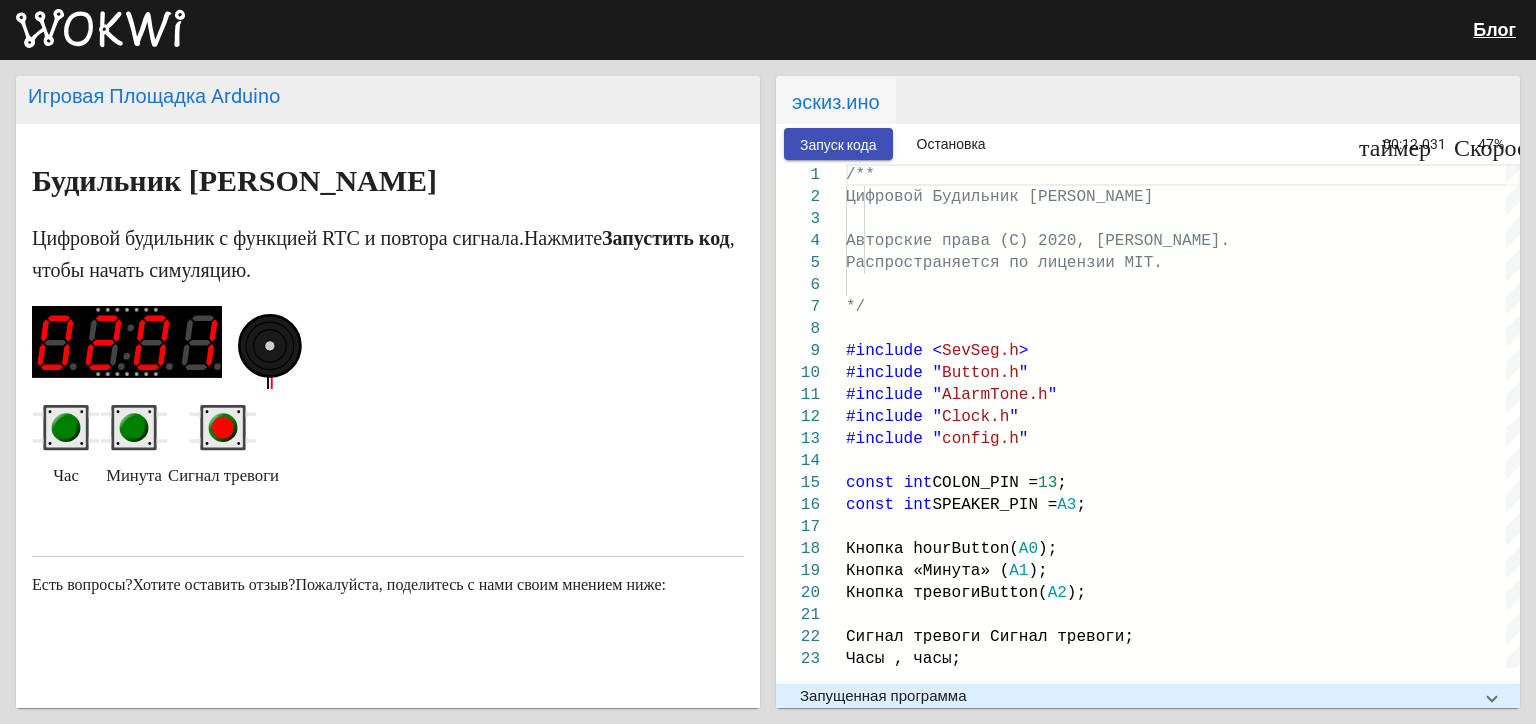 click 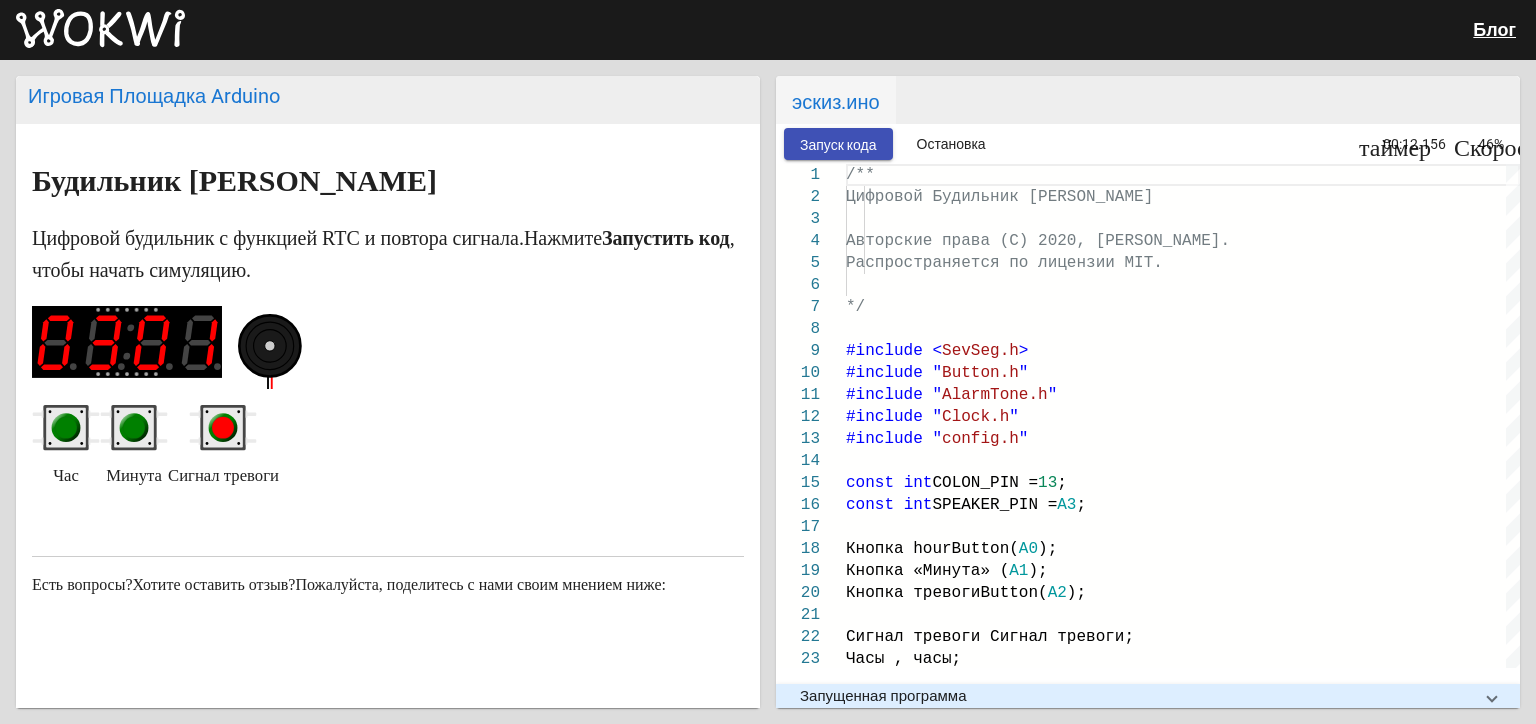 click 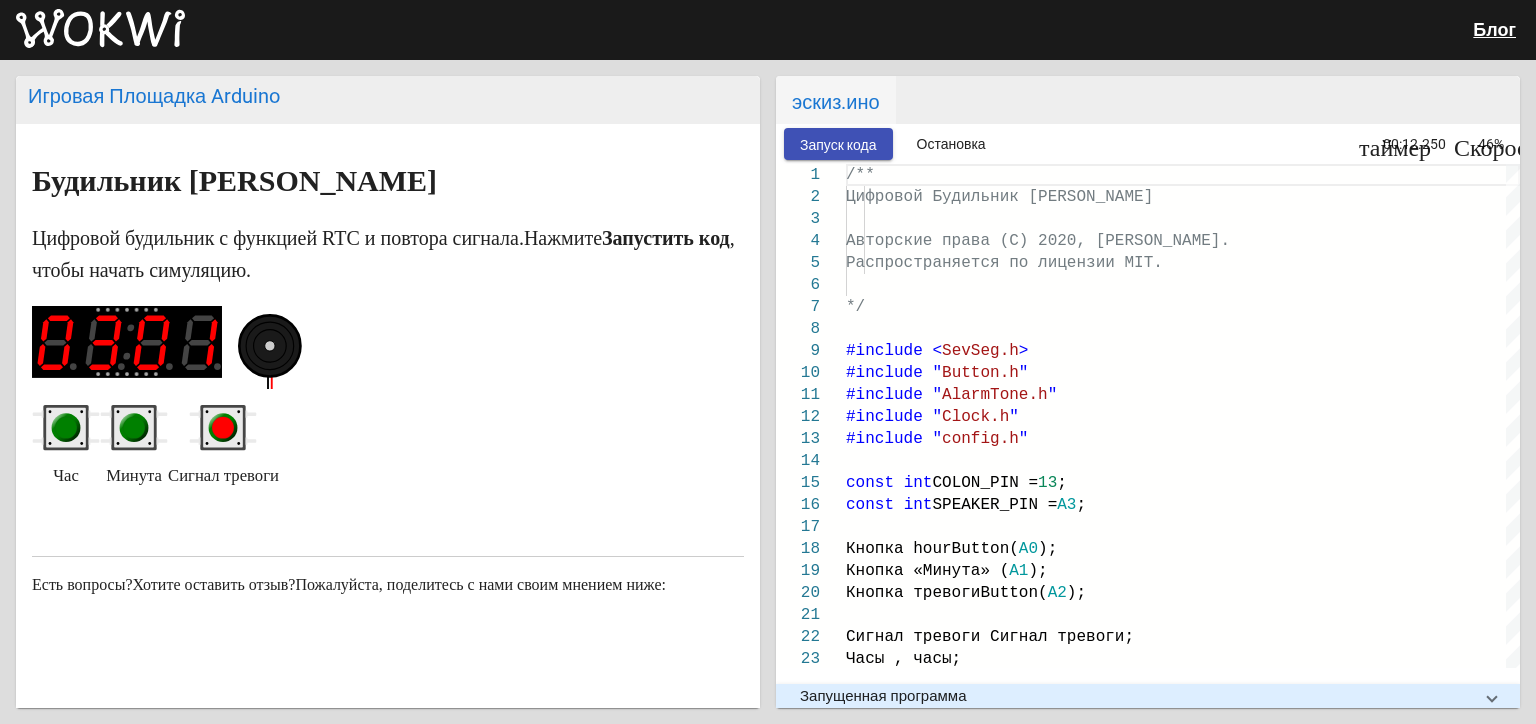 click 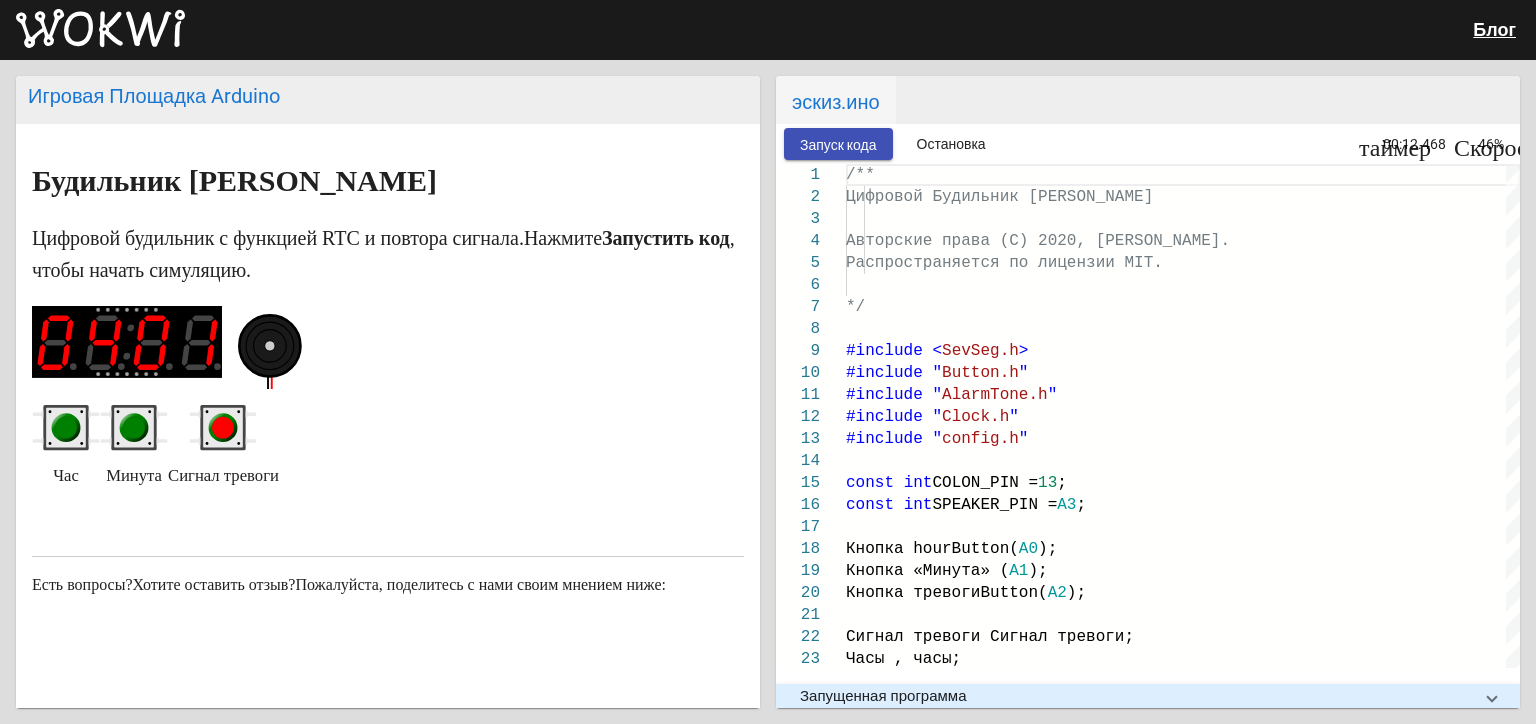 click 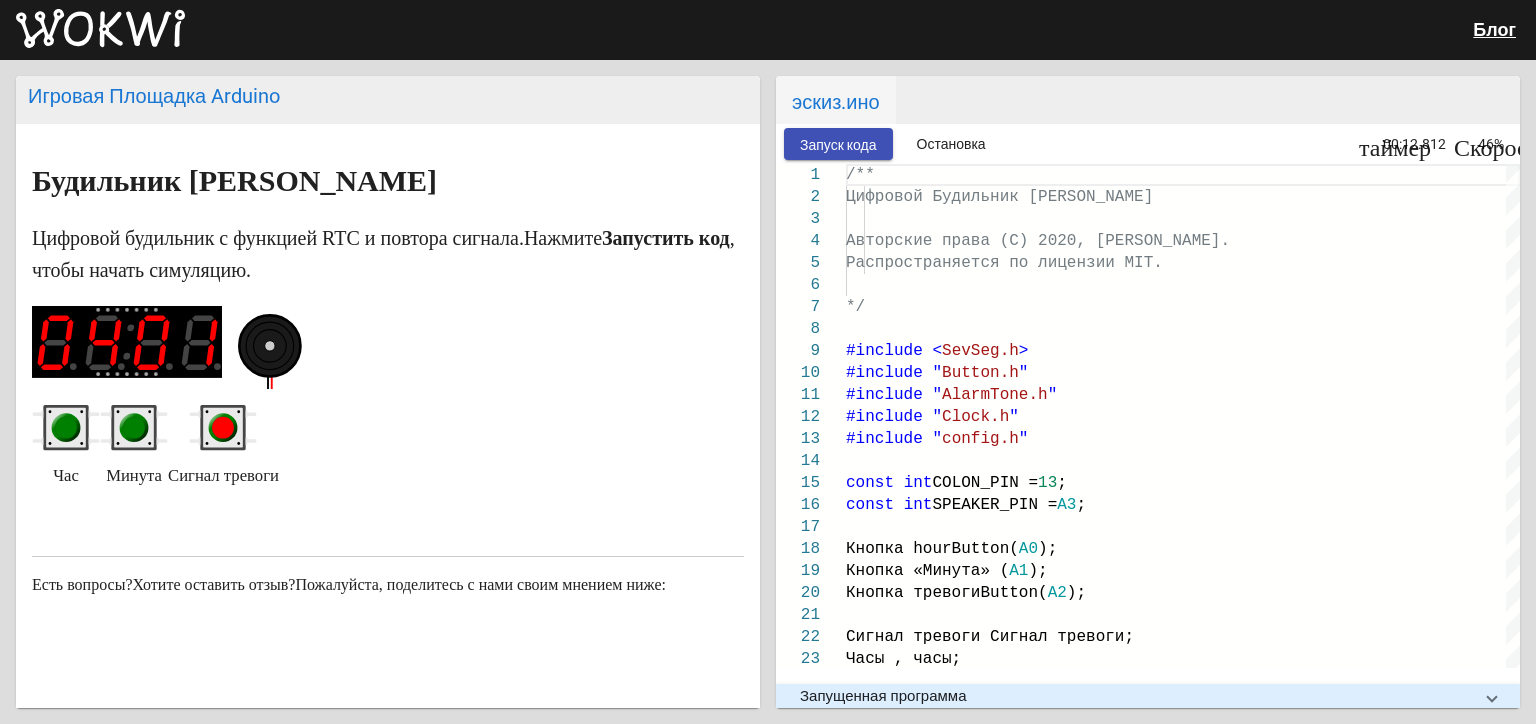 click 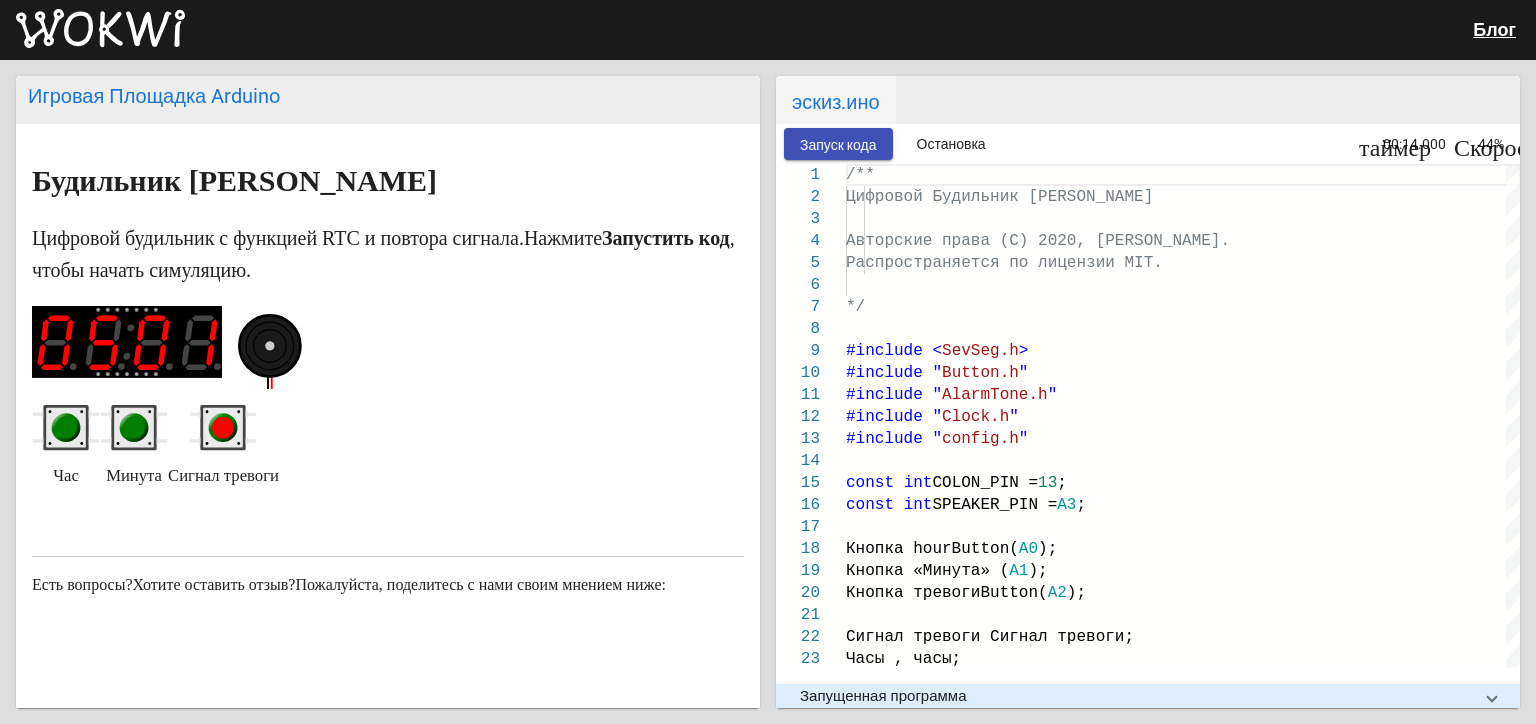 click 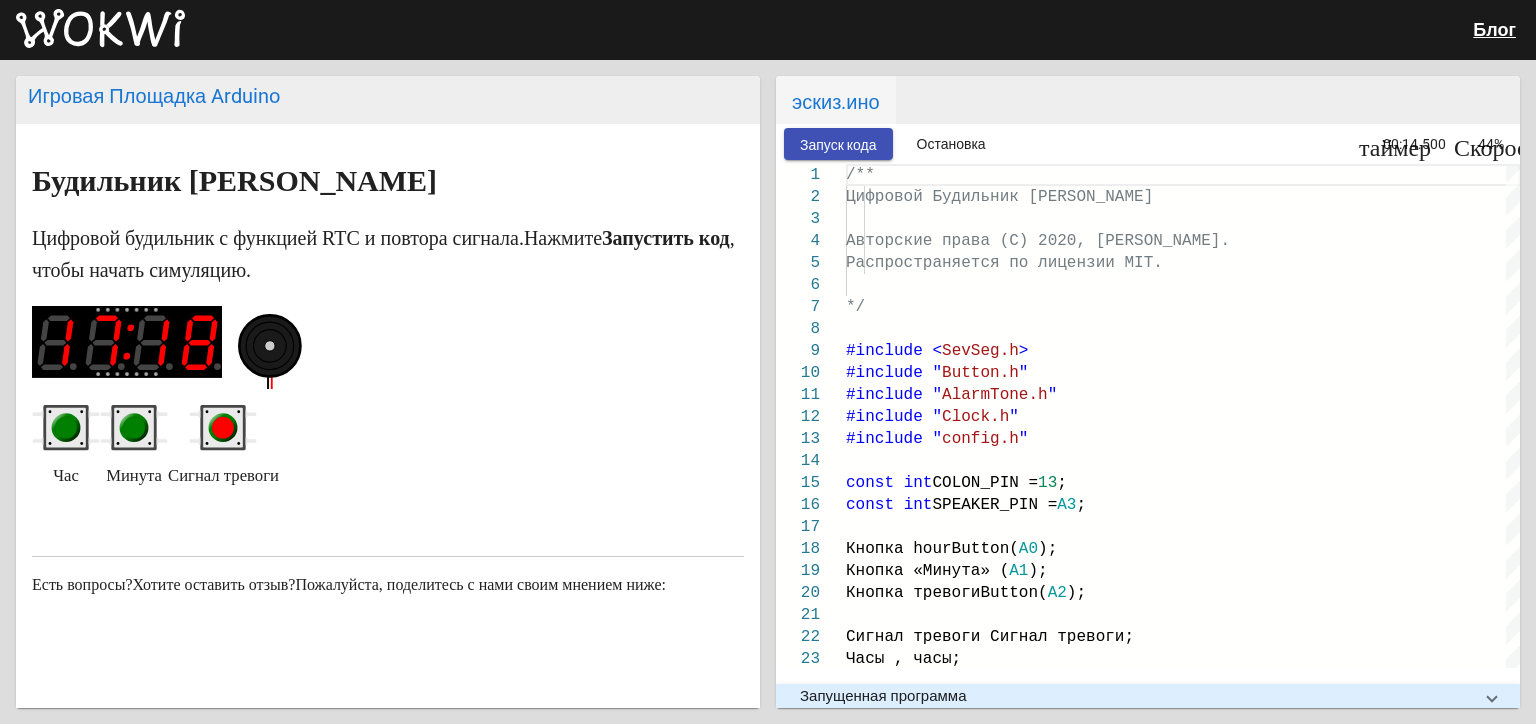 click 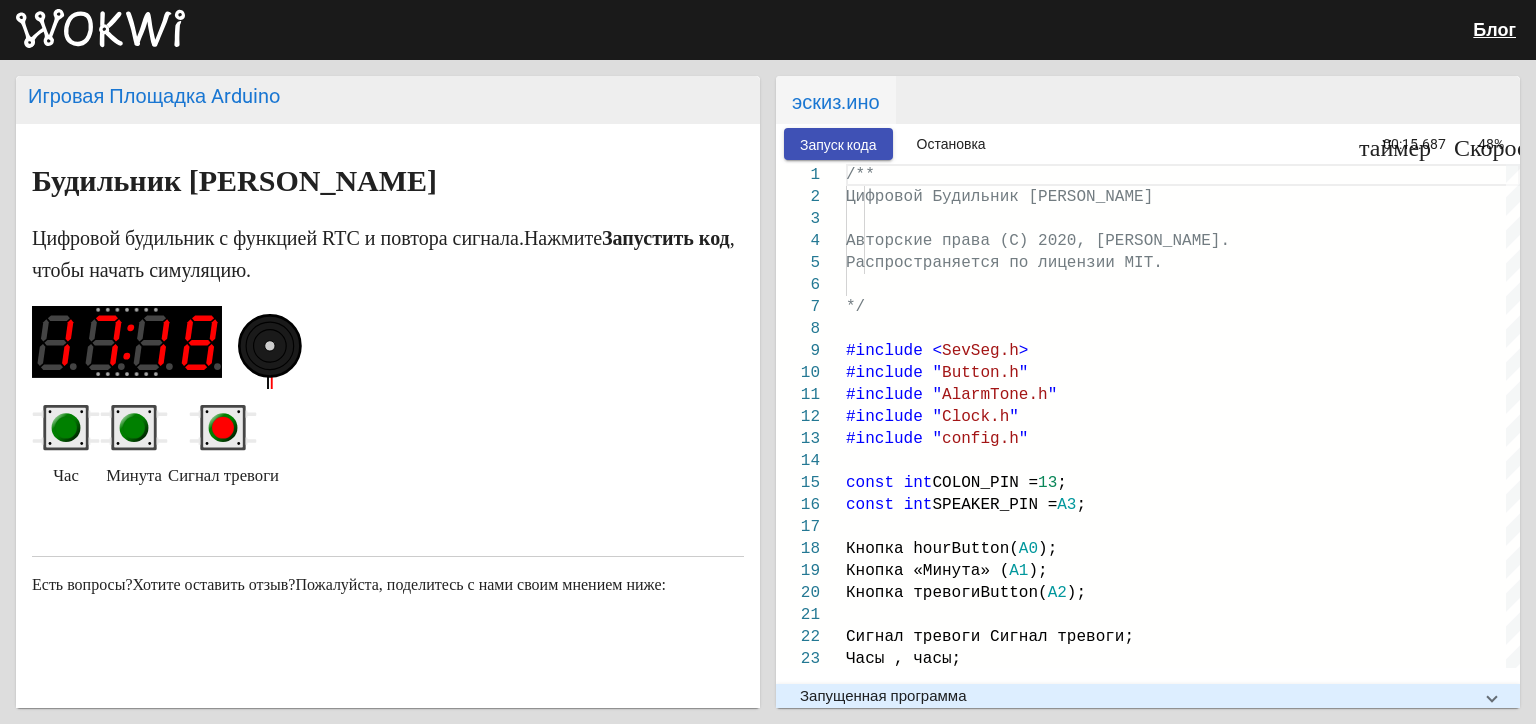 click 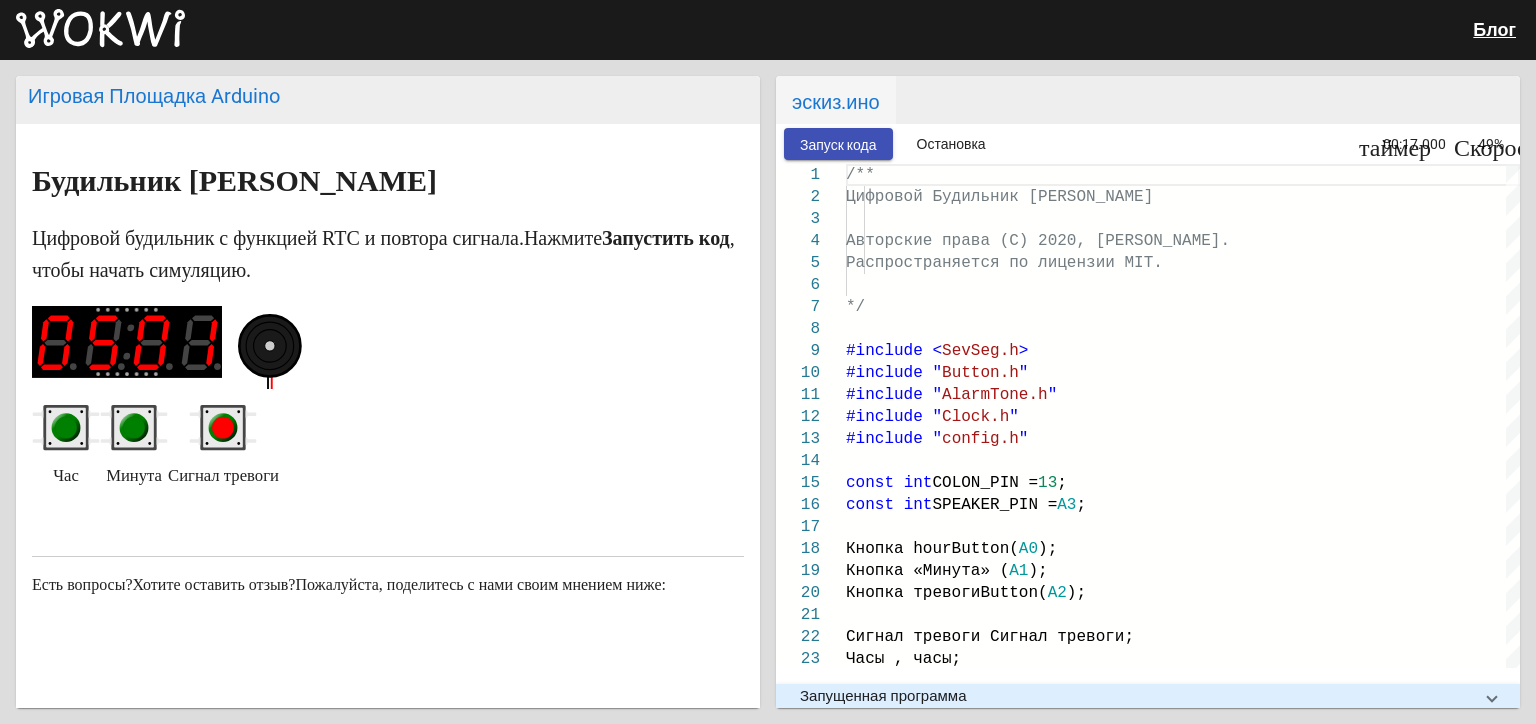 click 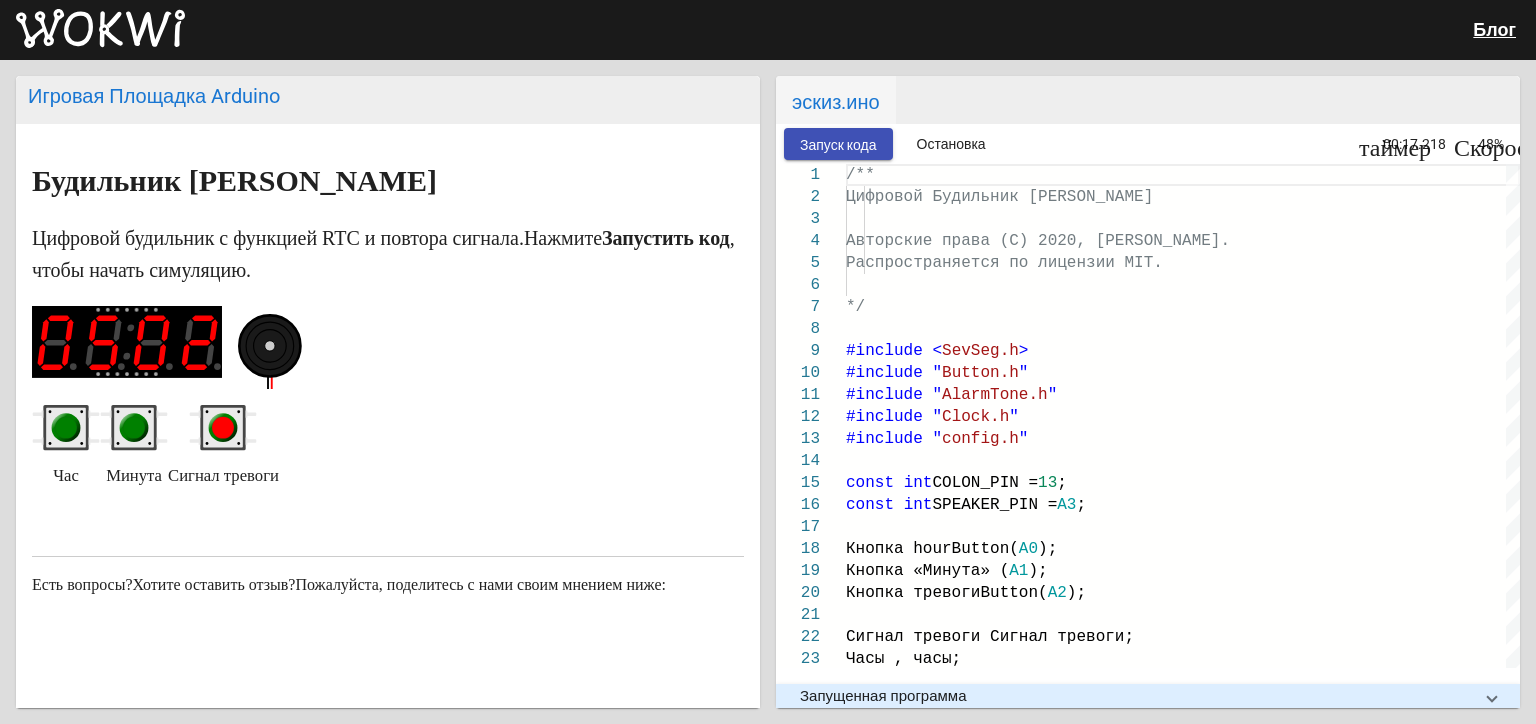 click 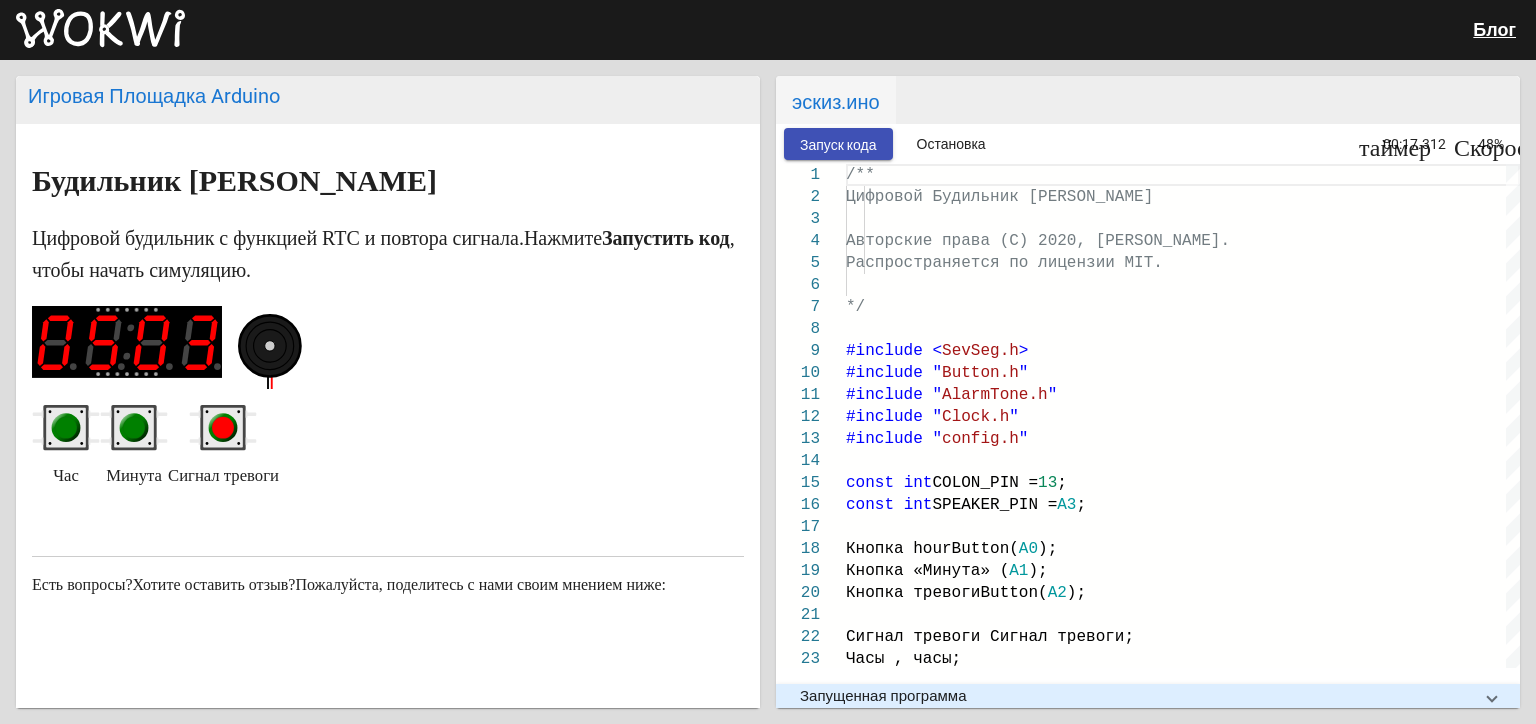 click 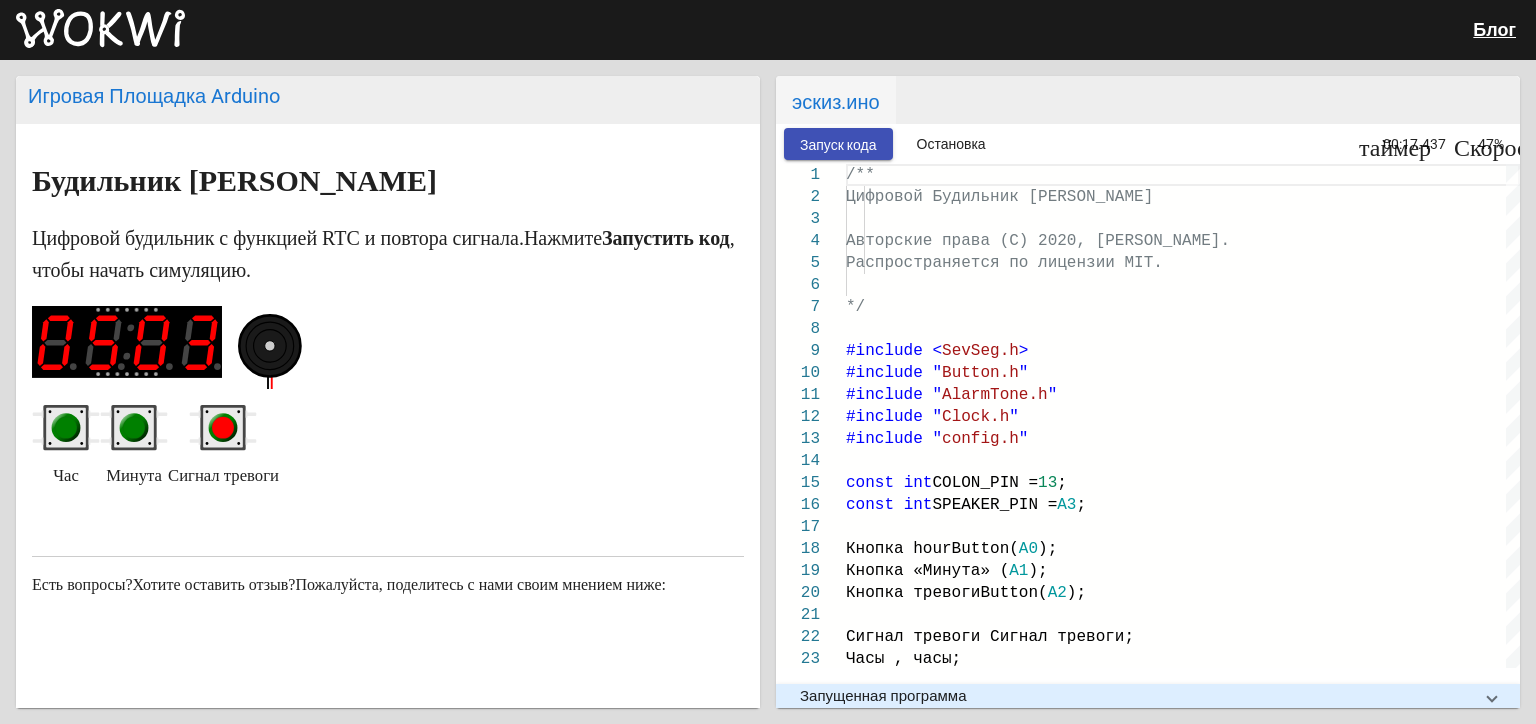 click 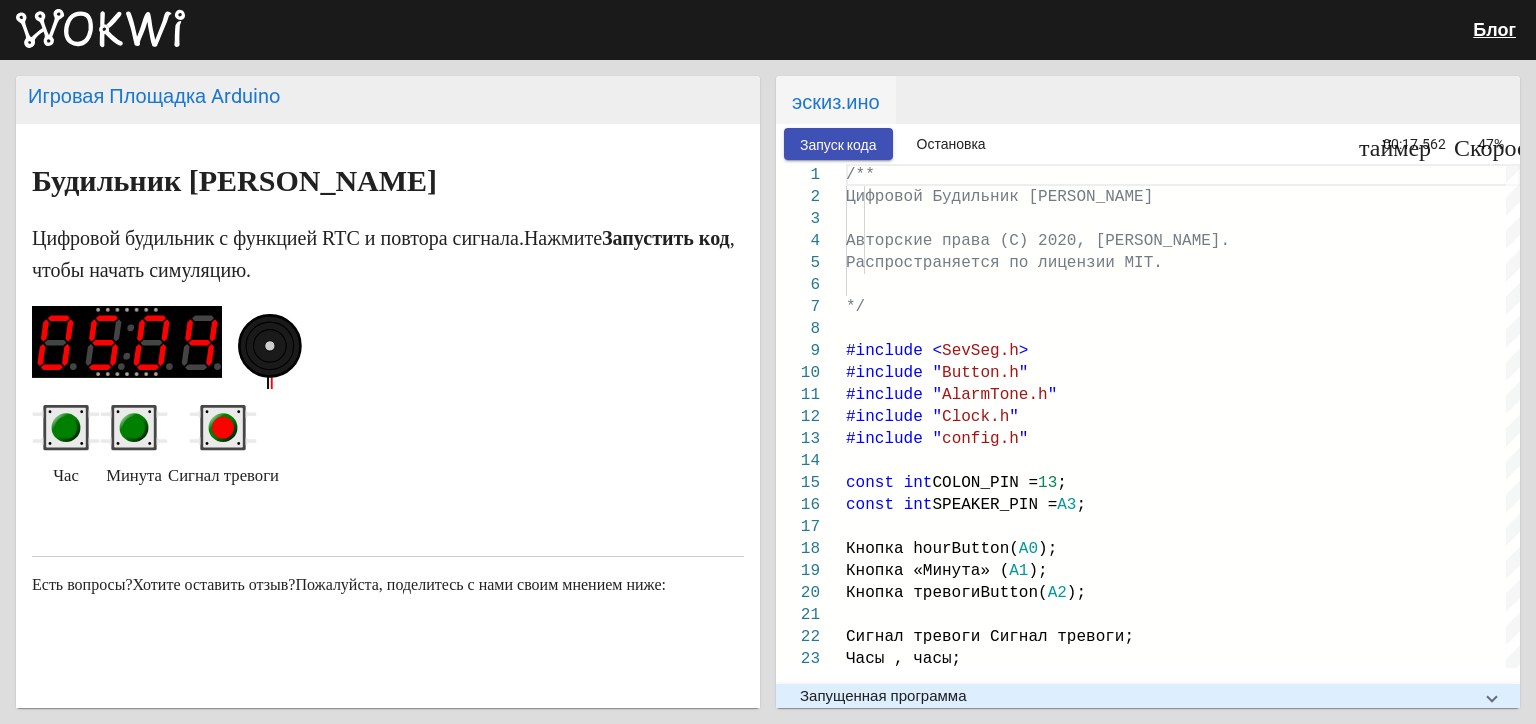 click 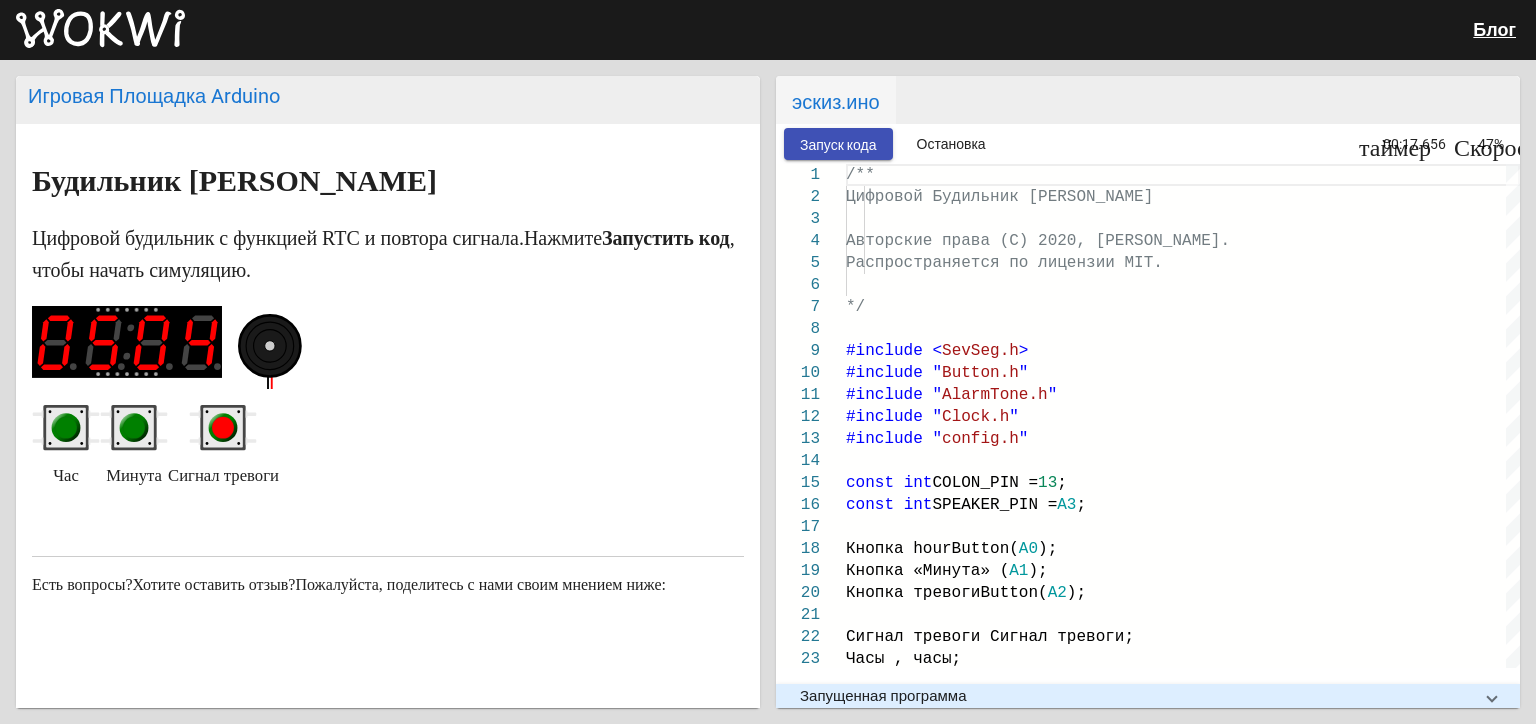 click 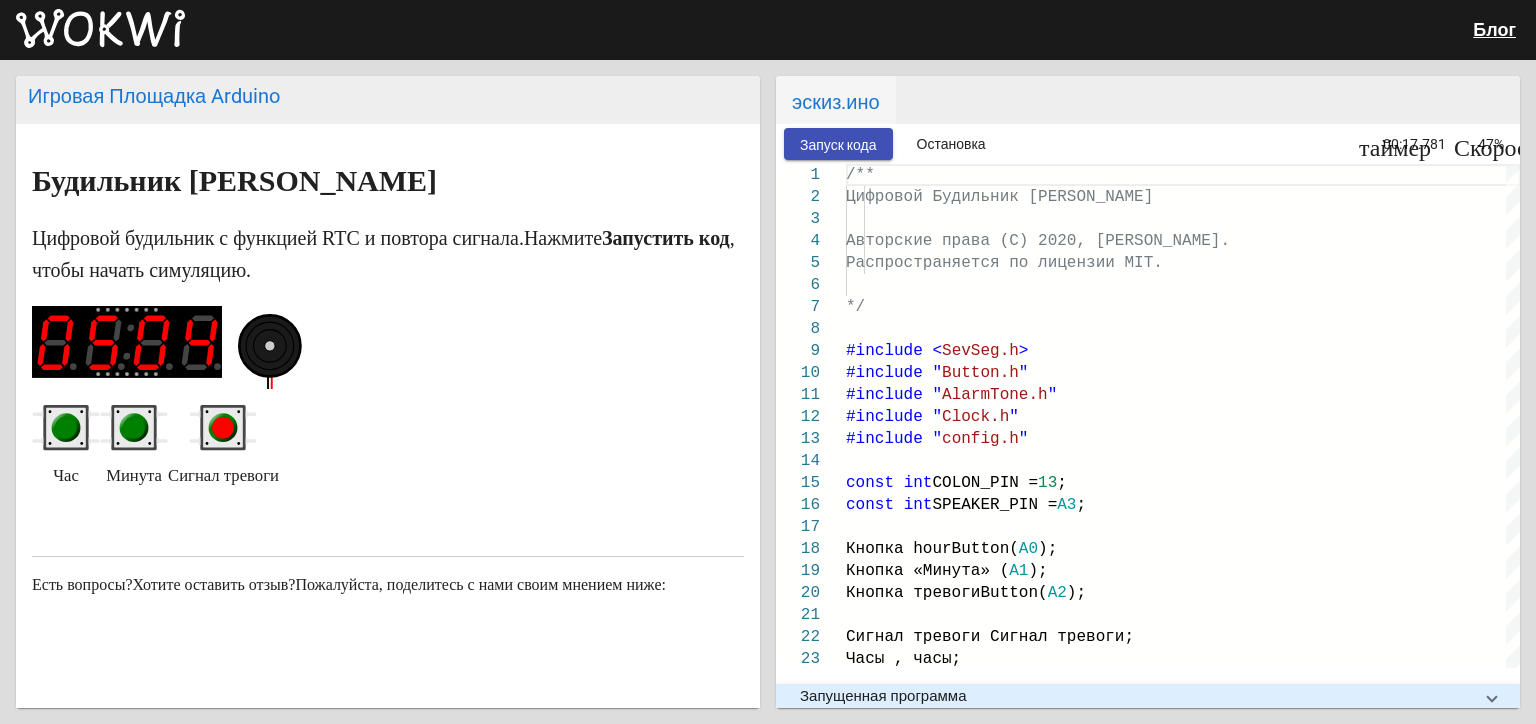 click 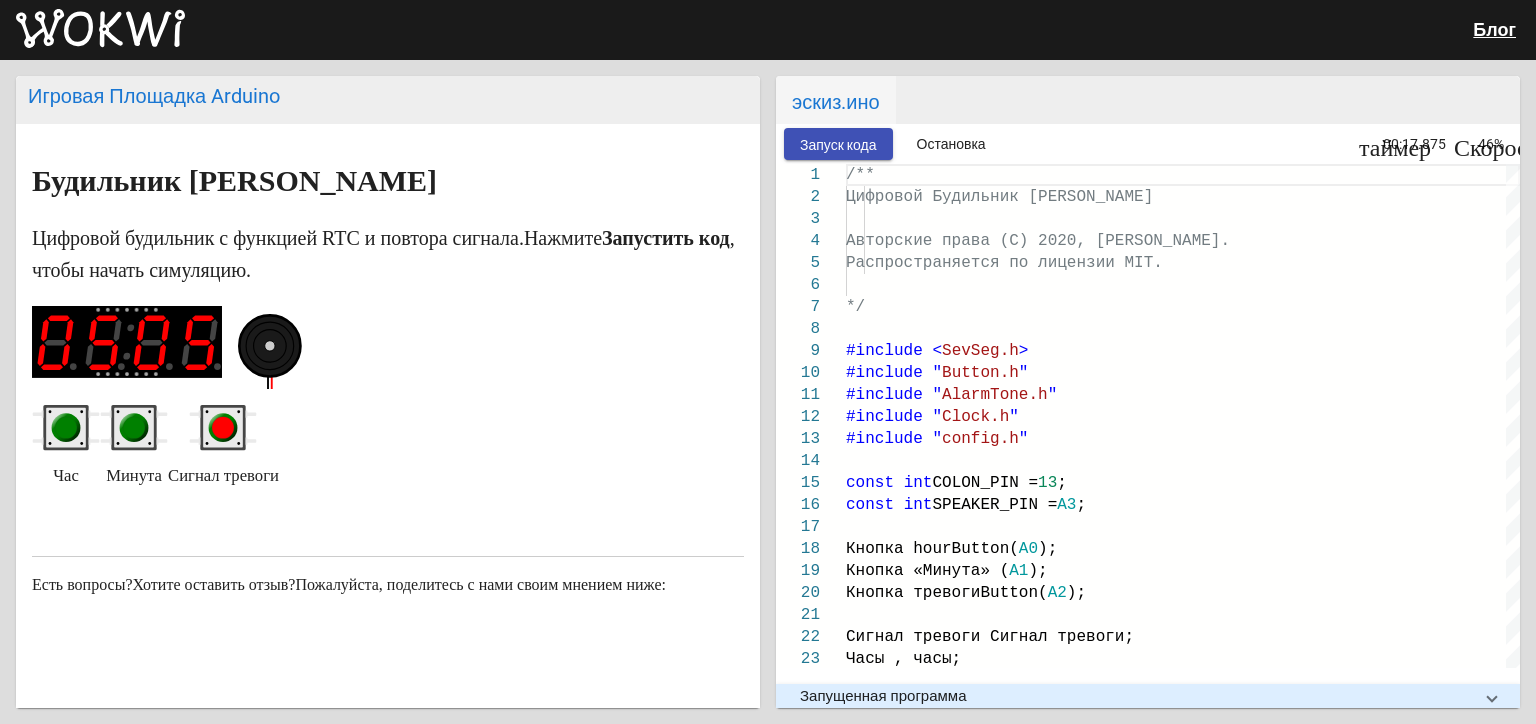 click 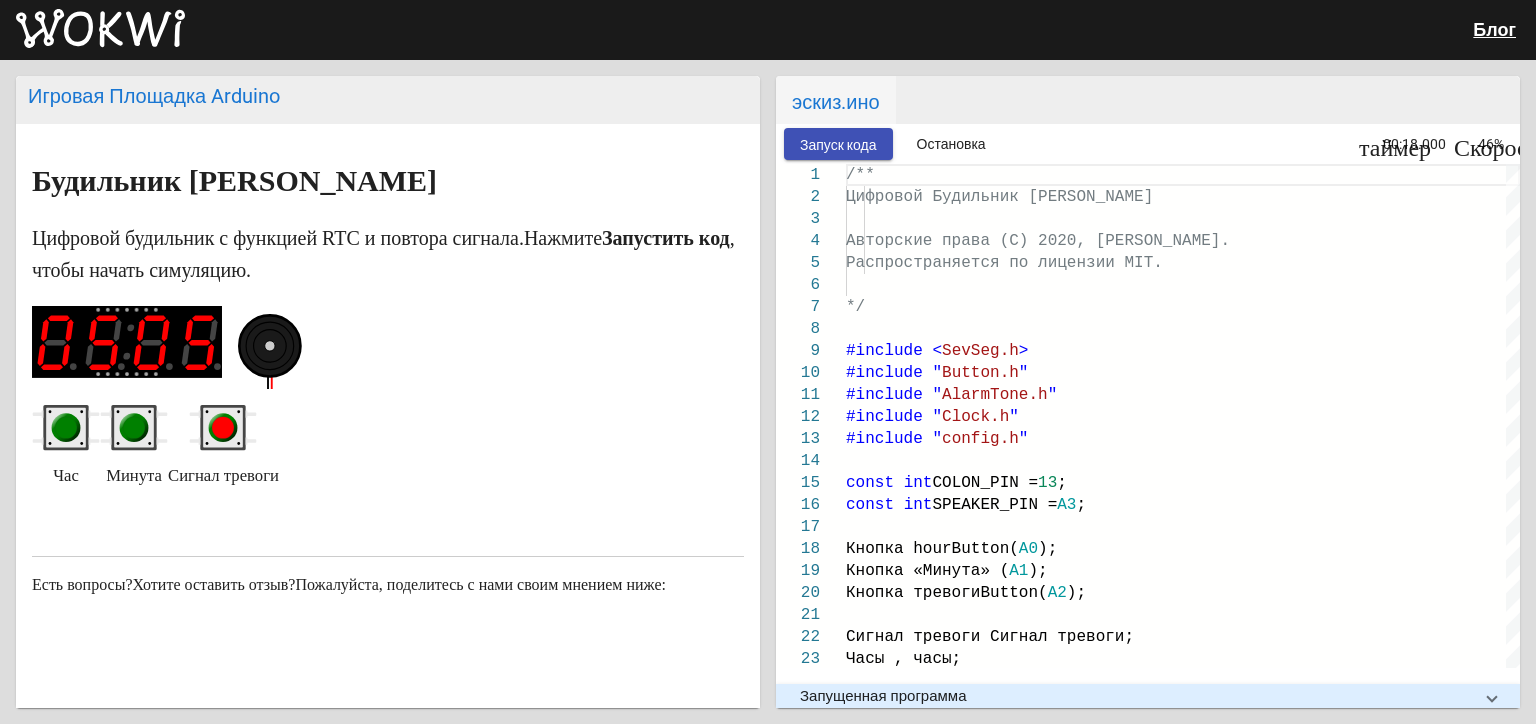click 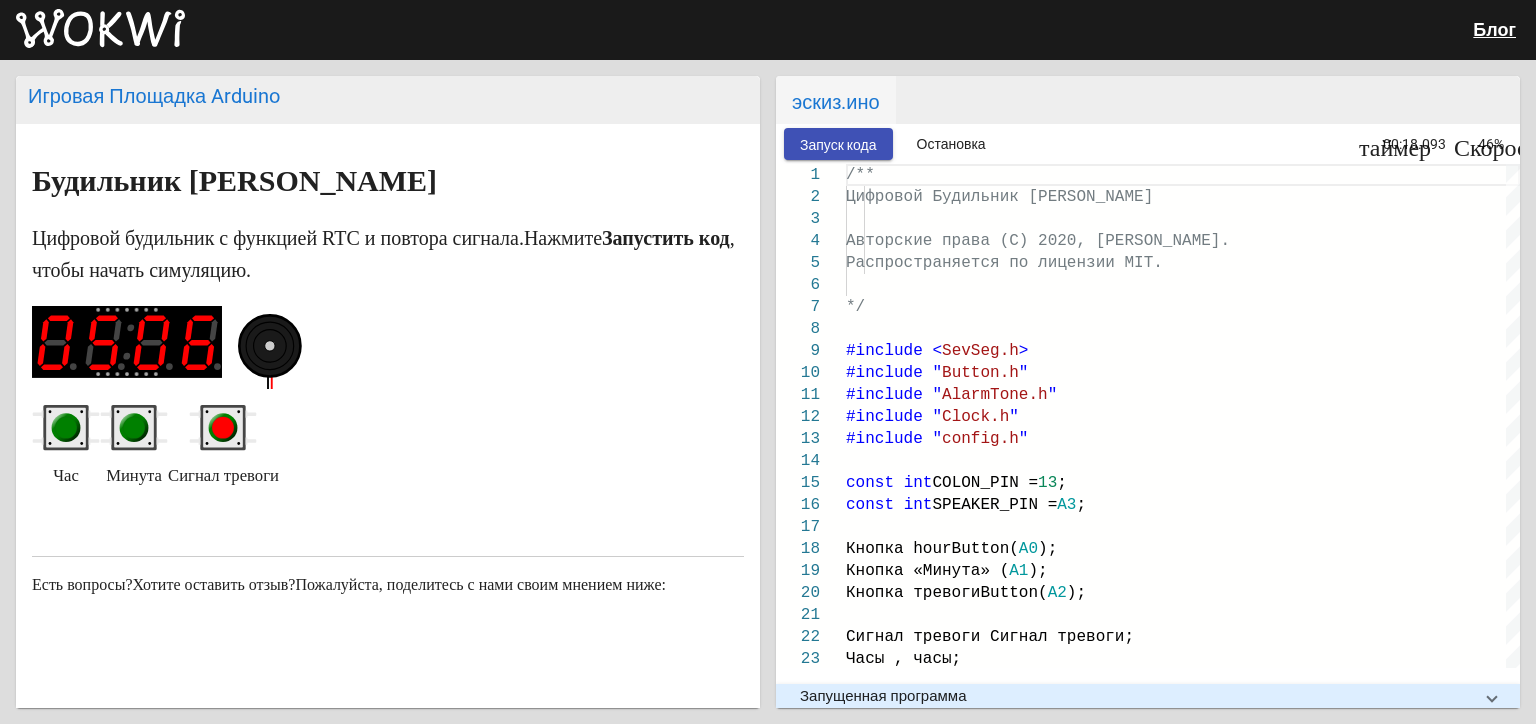 click 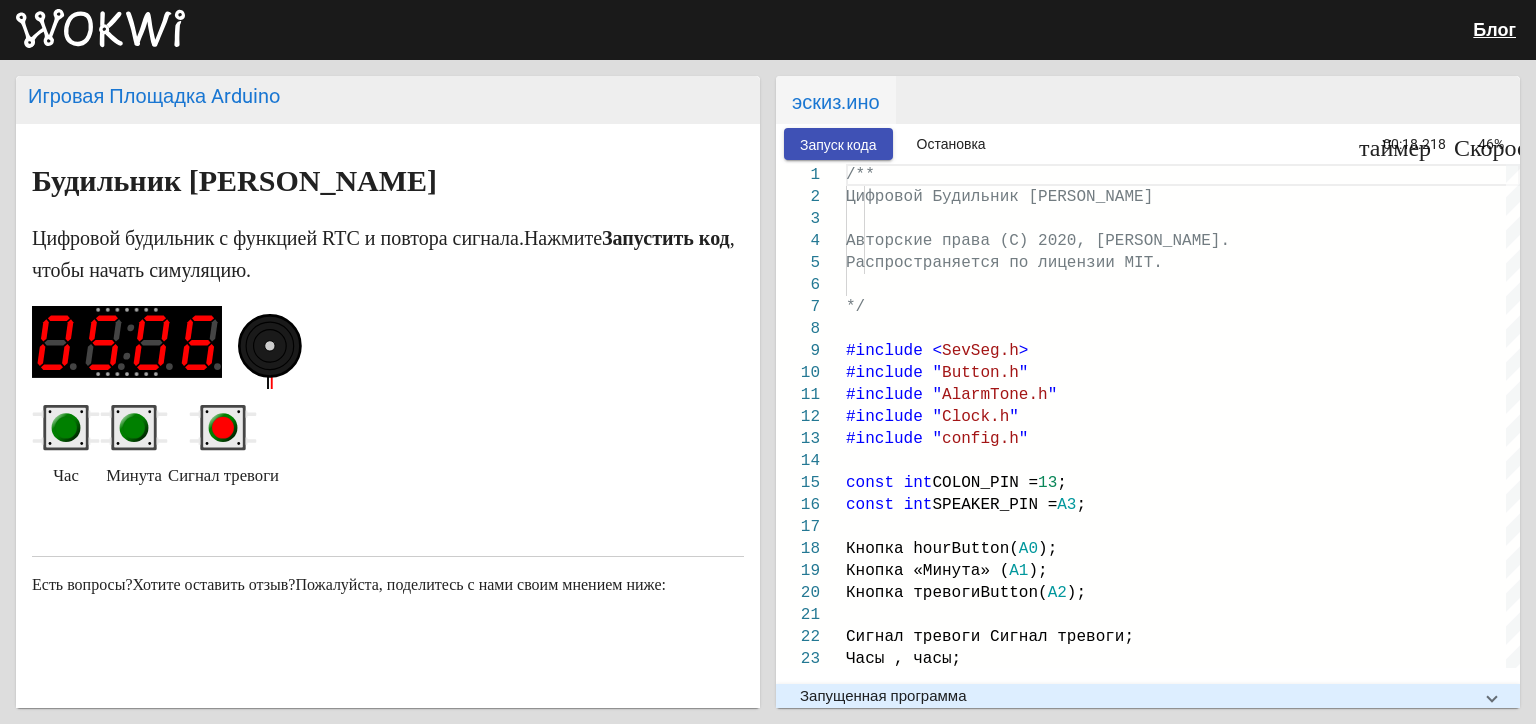 click 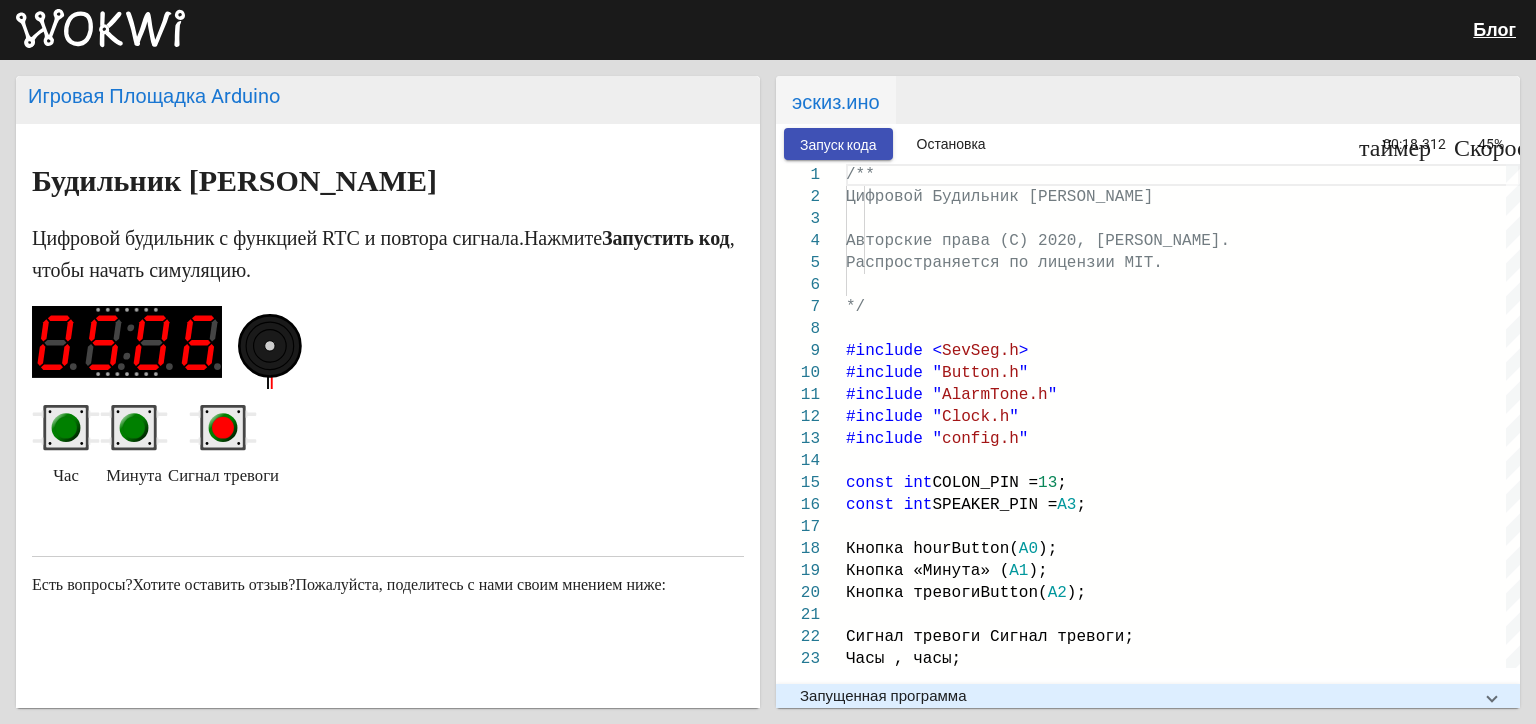 click 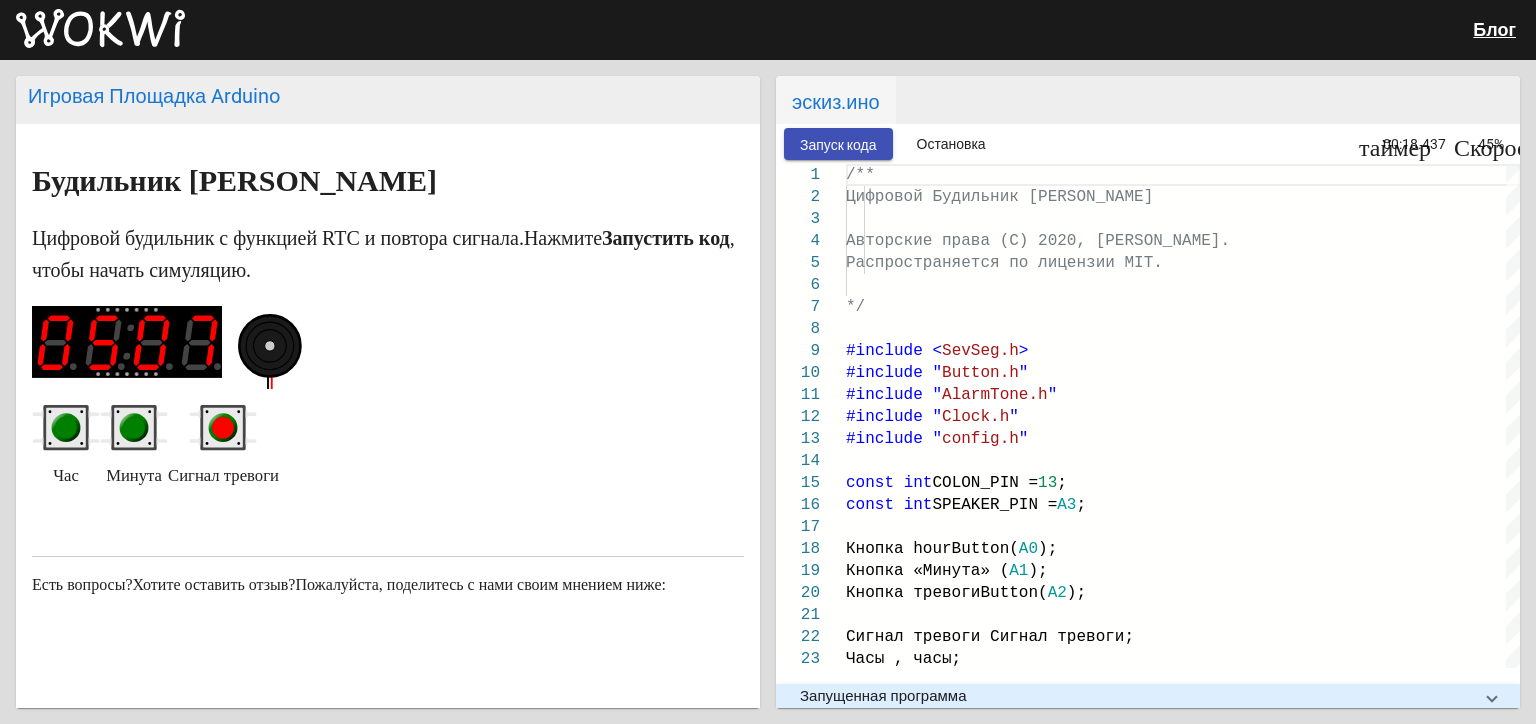 click 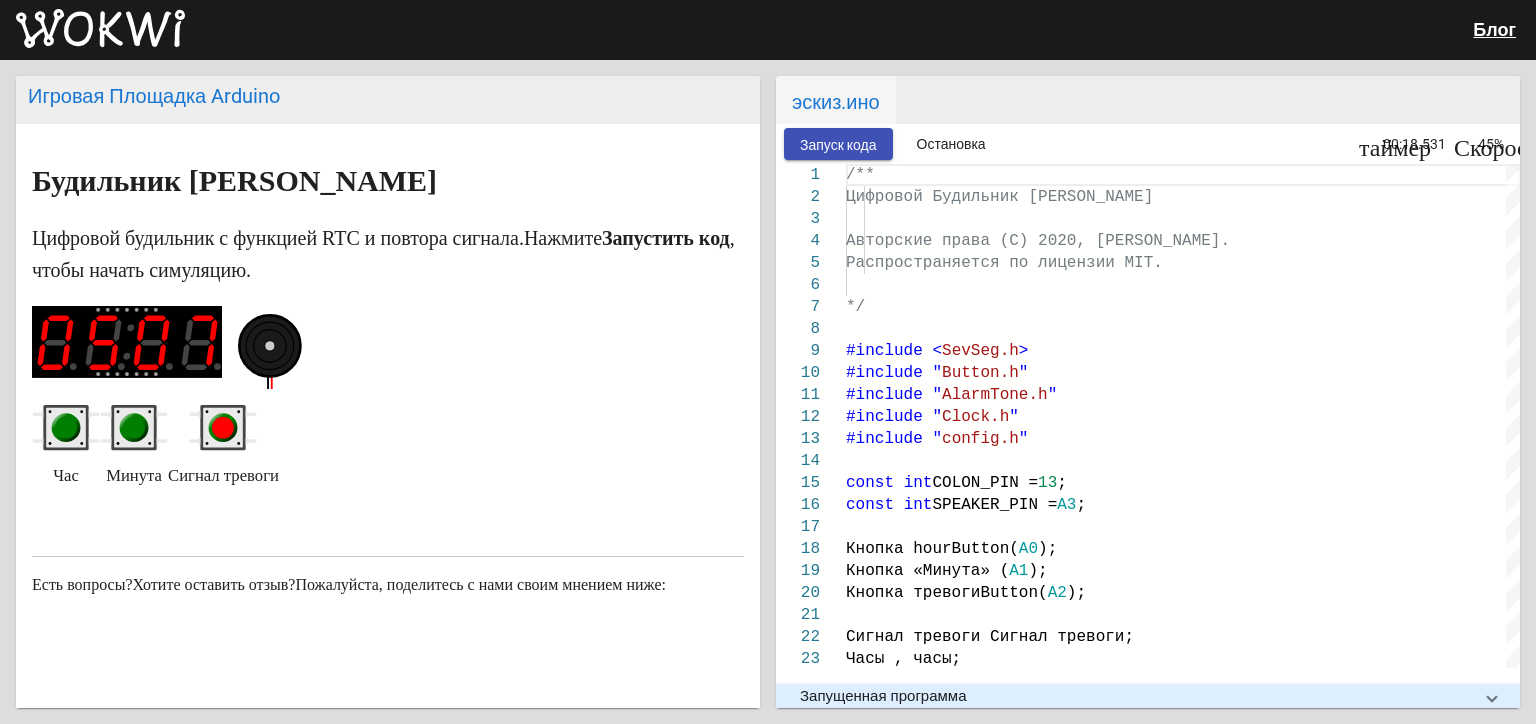 click 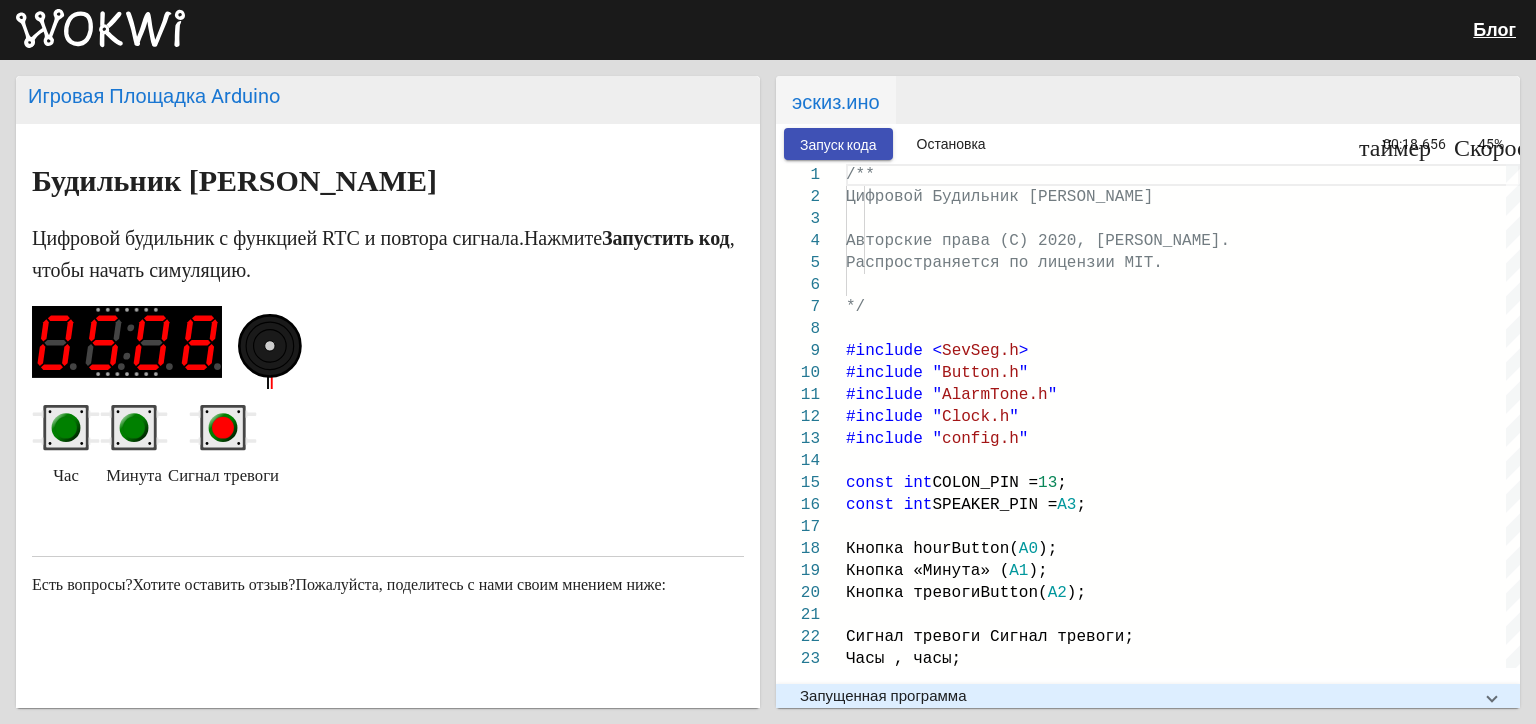 click 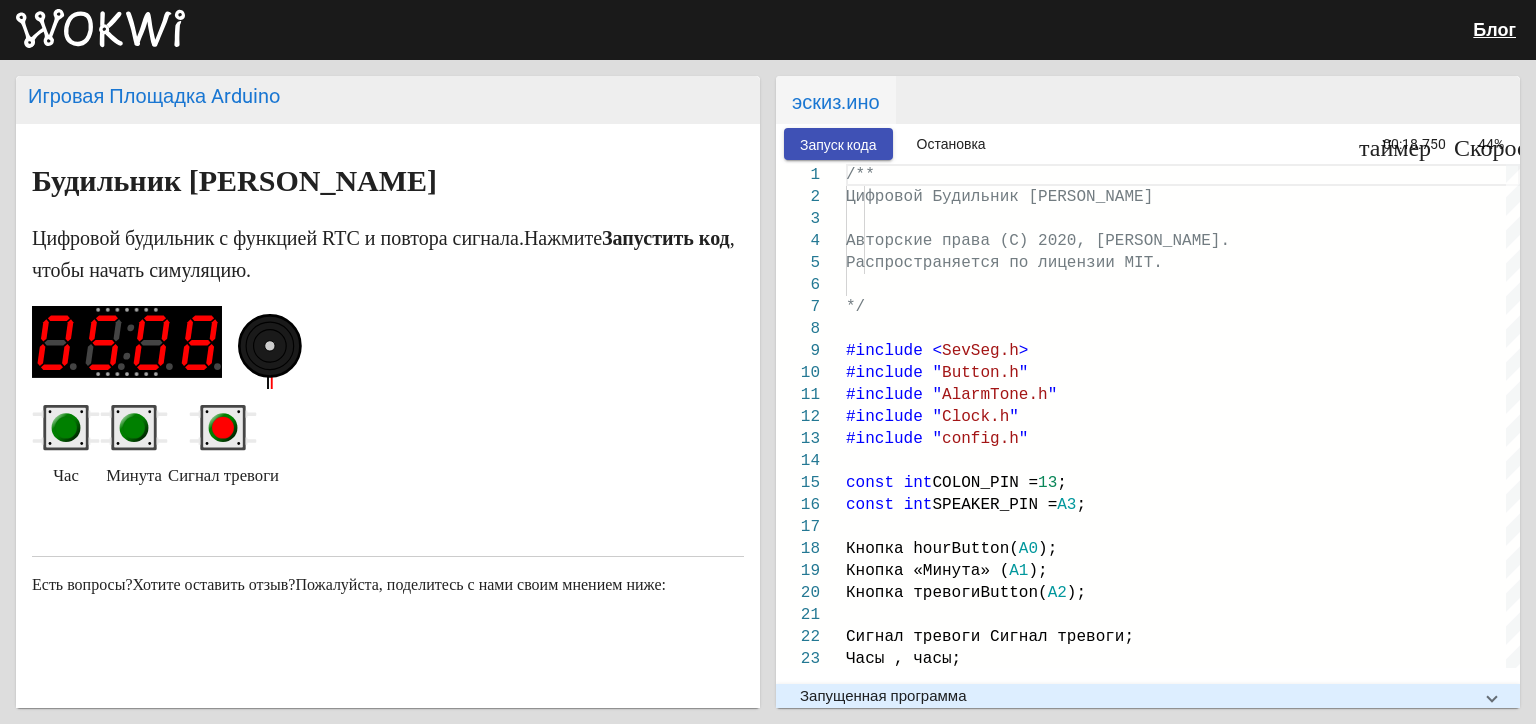 click 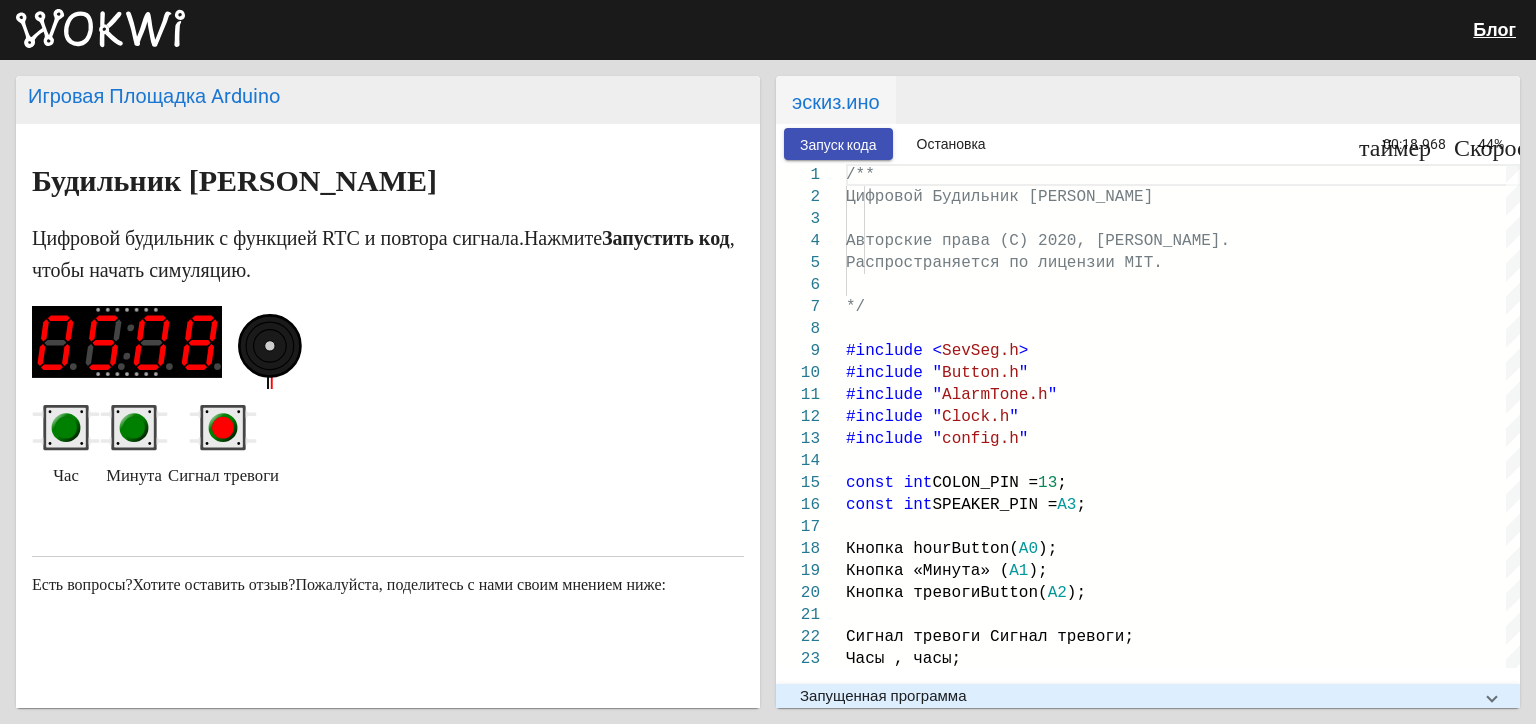 click 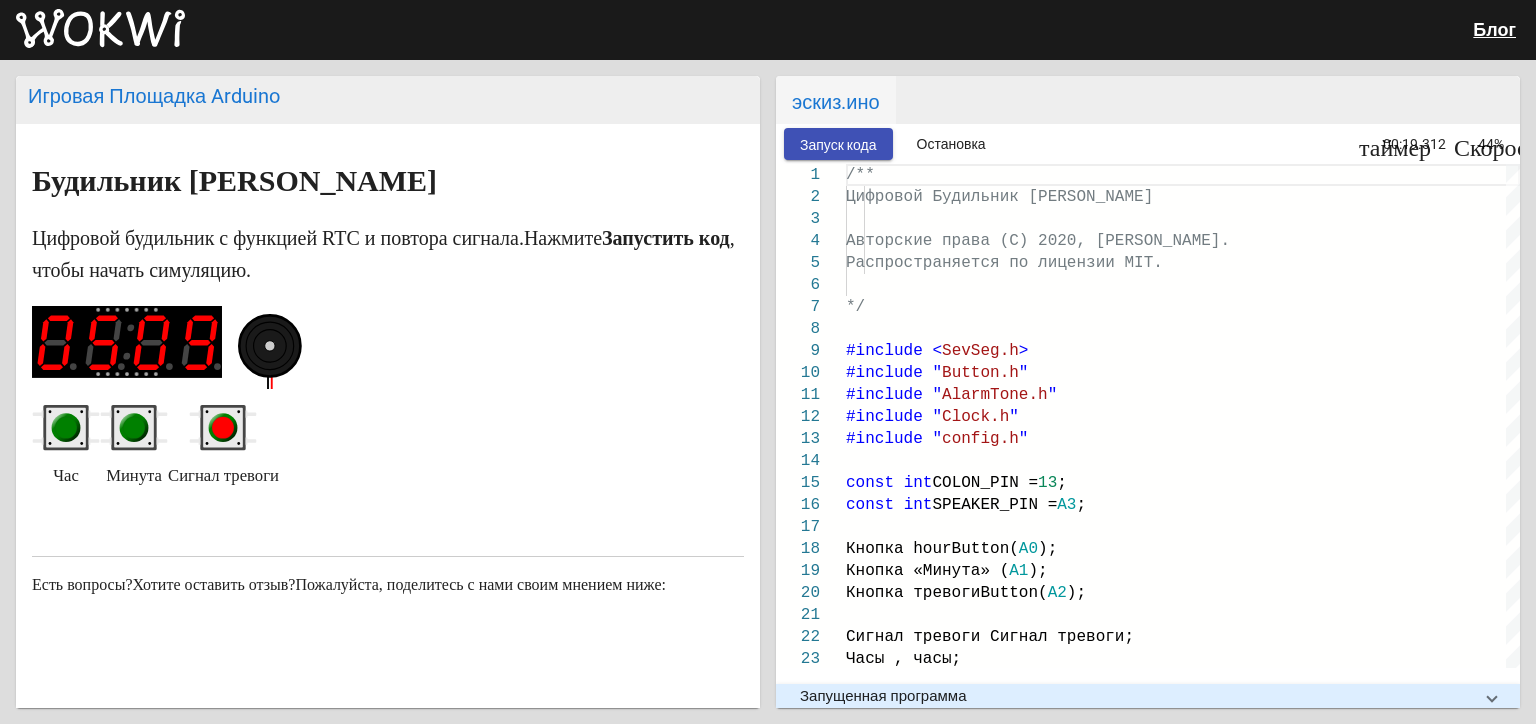 click 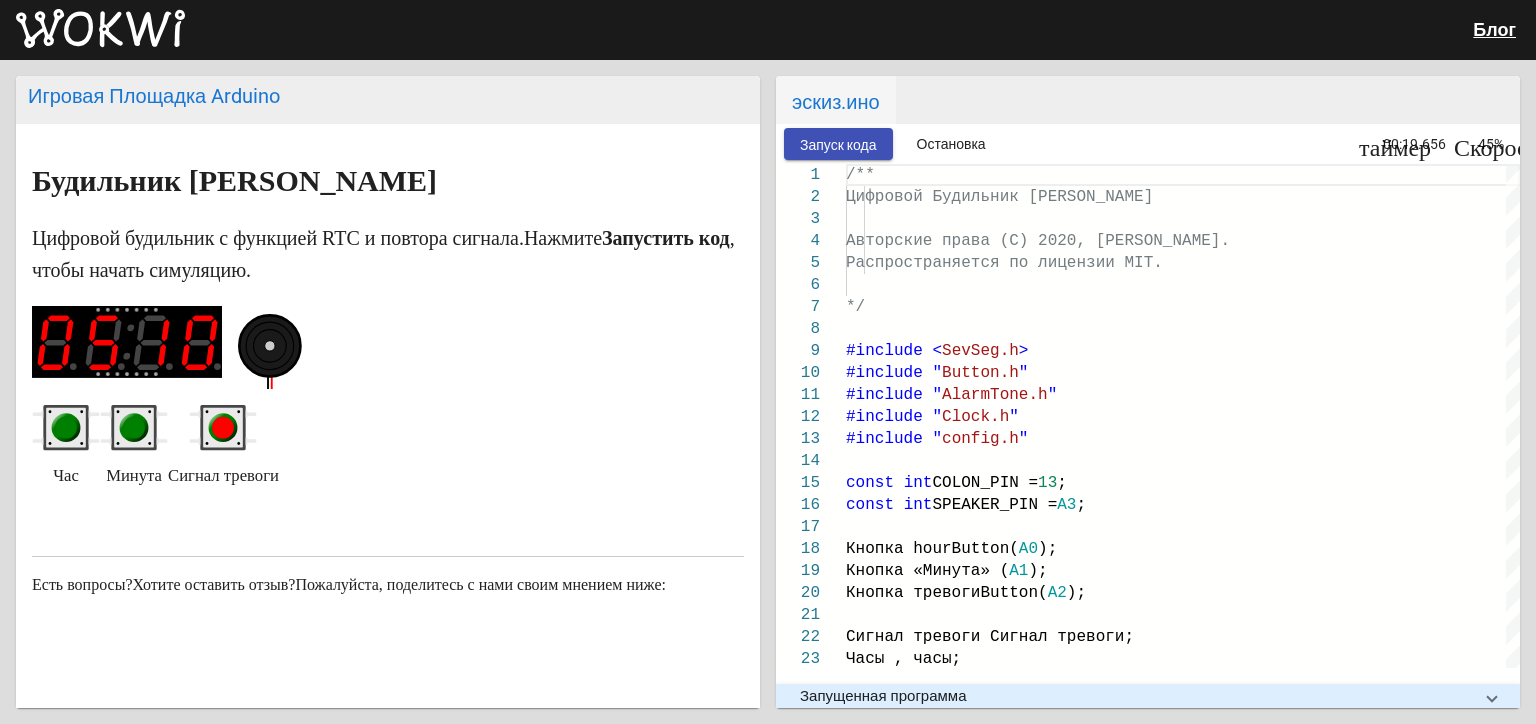 click 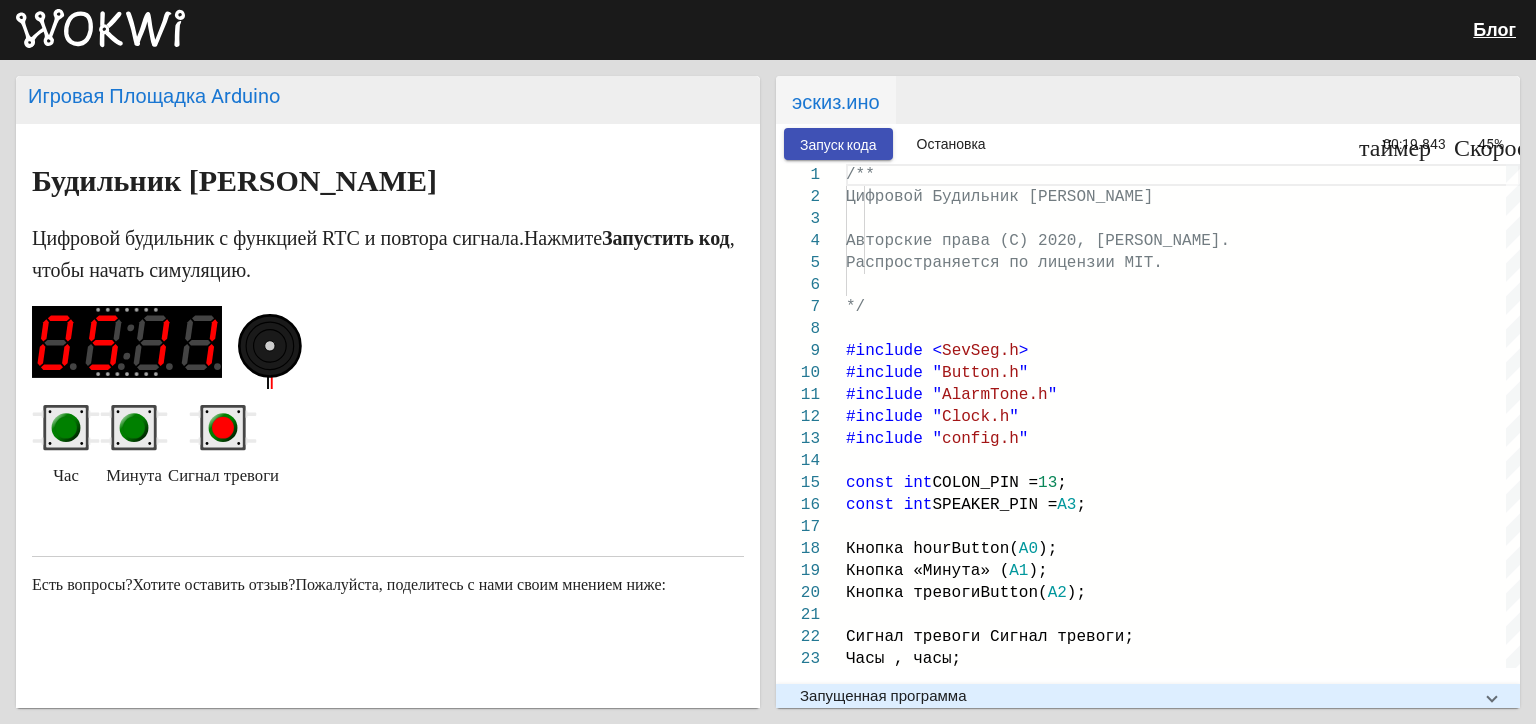 click 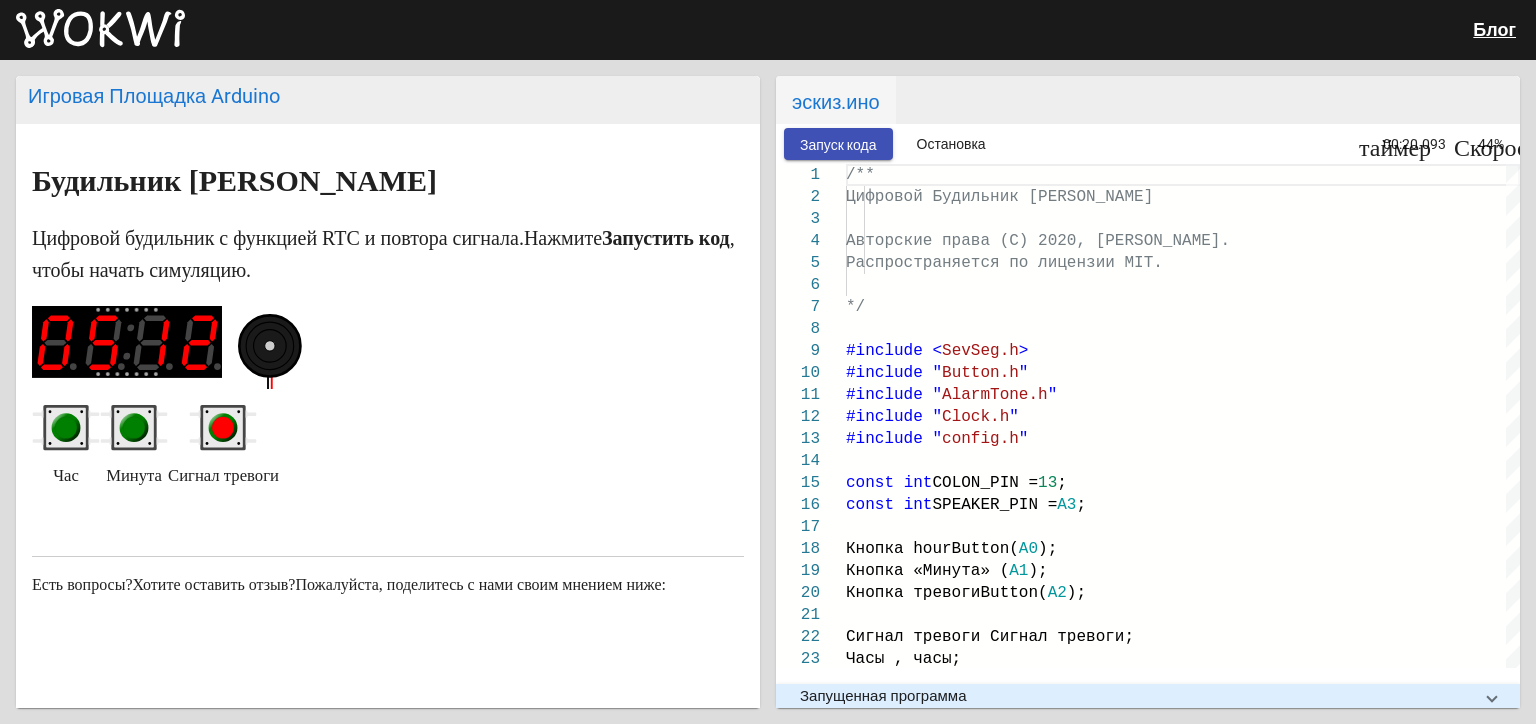click 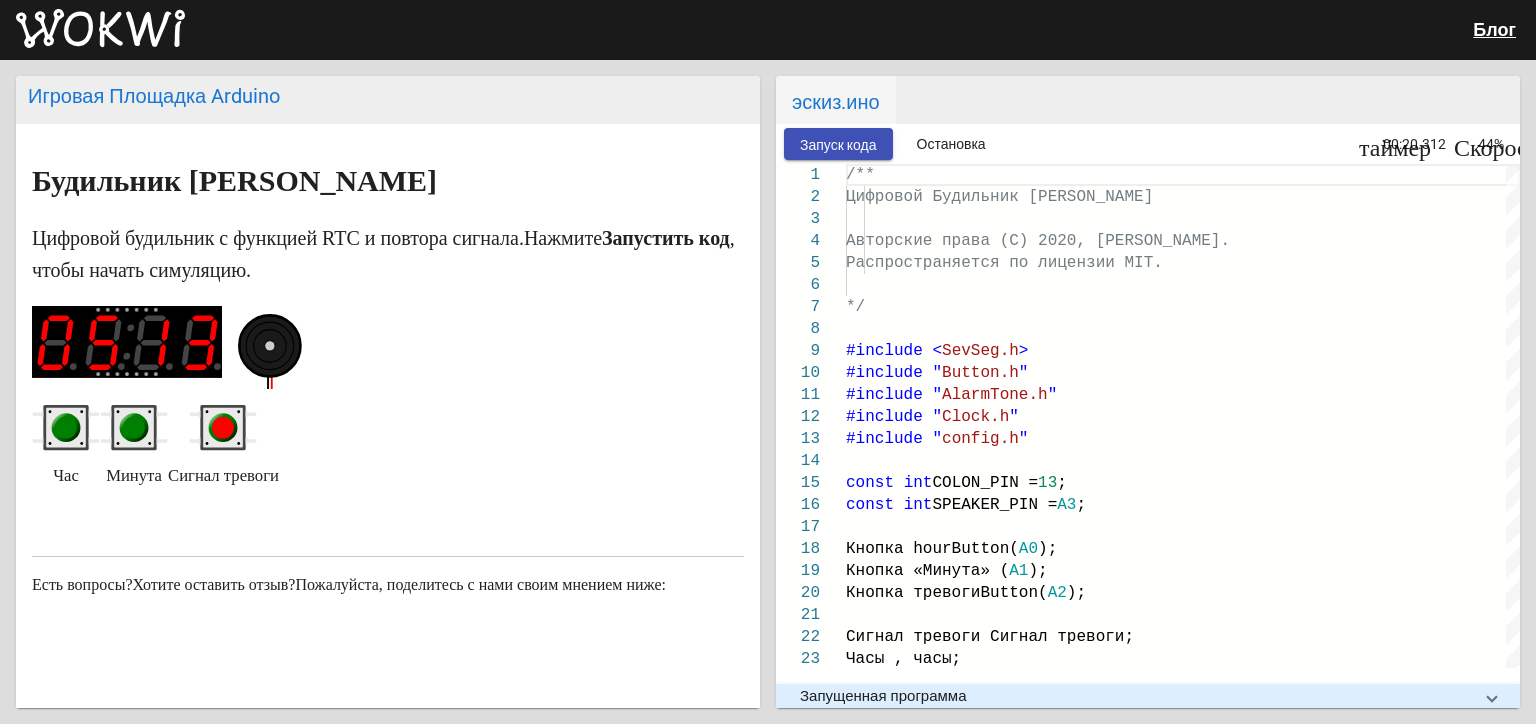 click 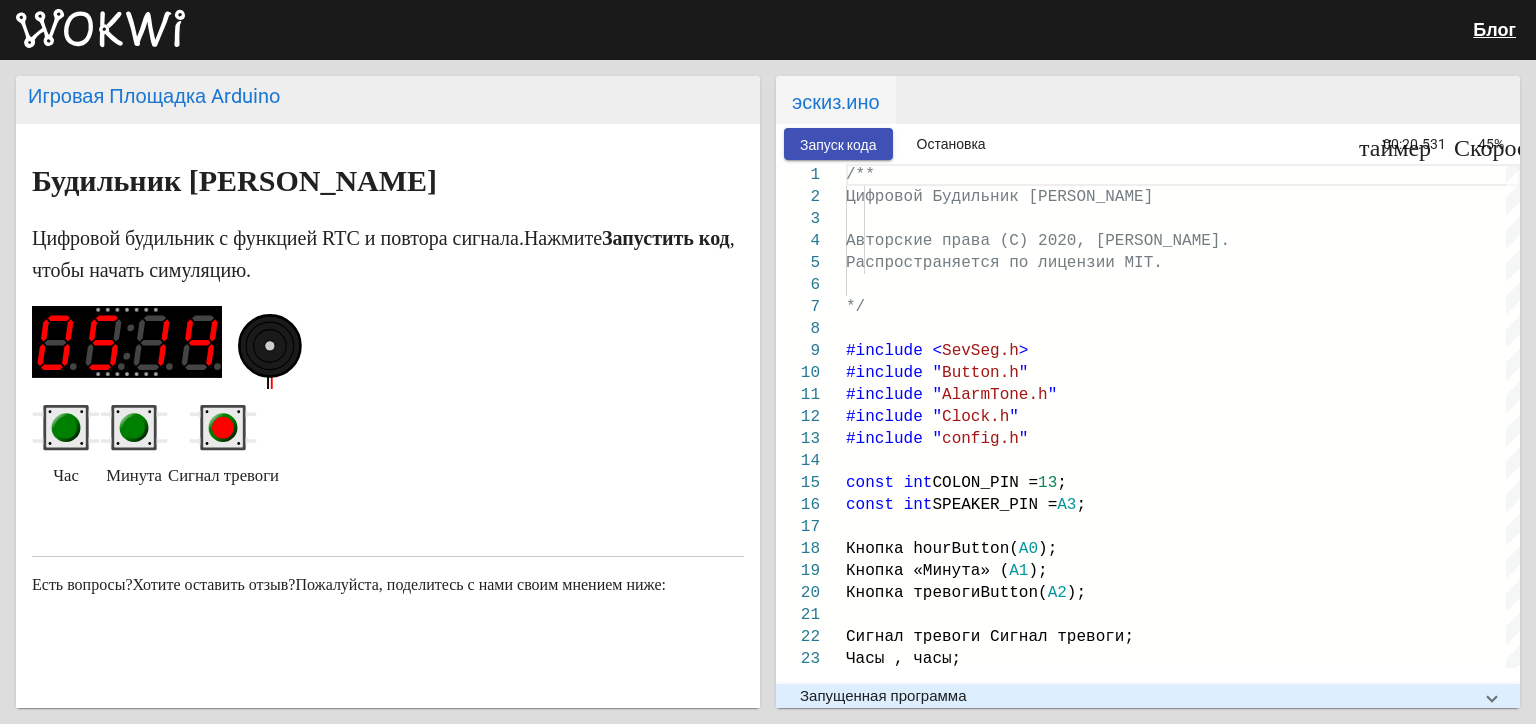 click 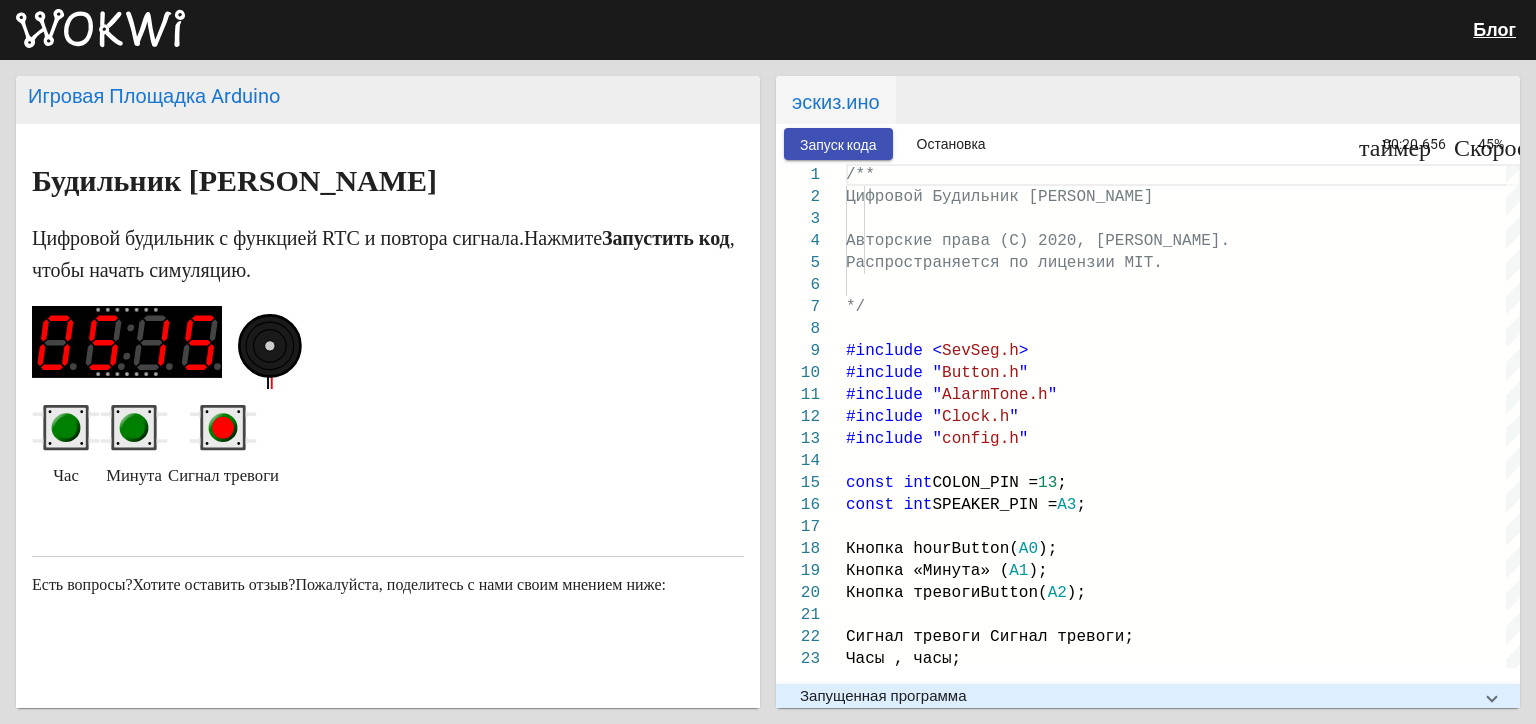 click 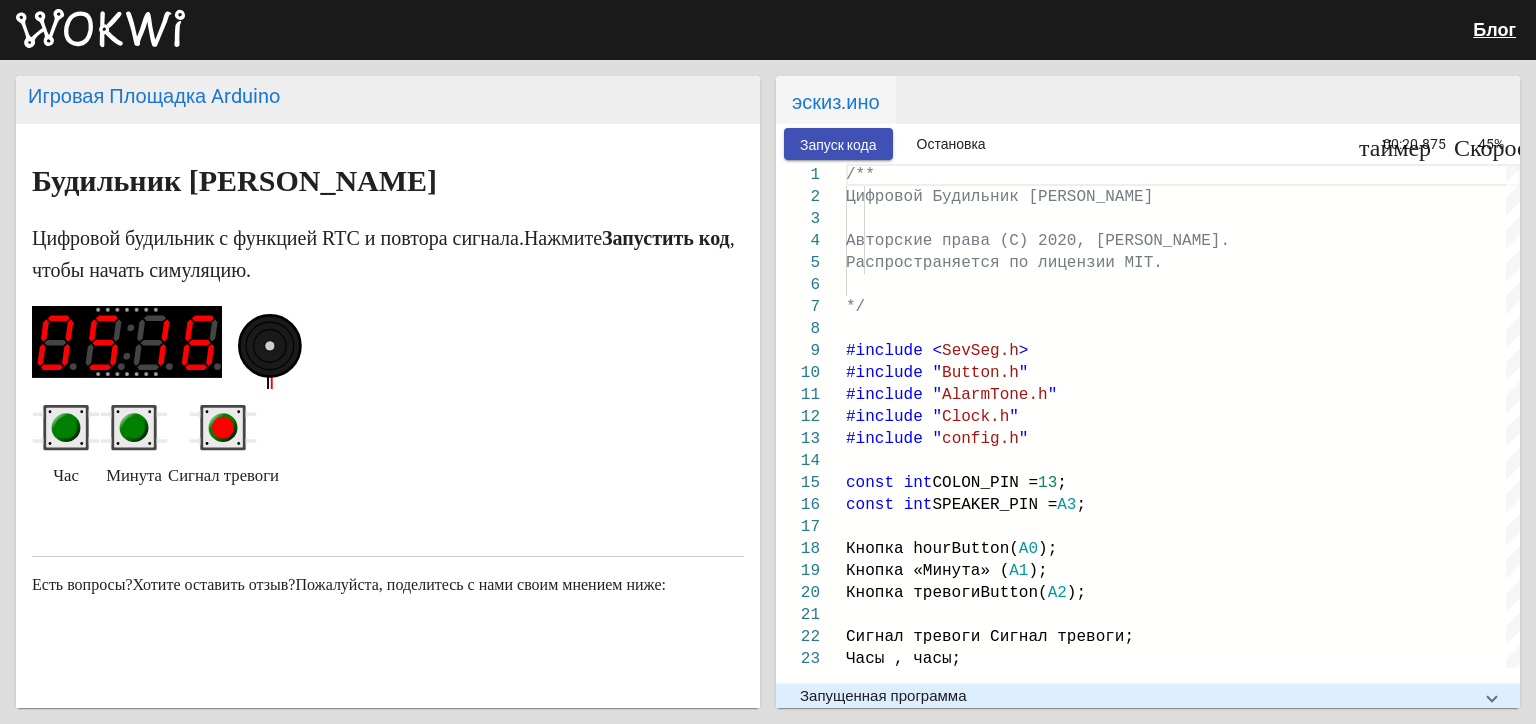 click 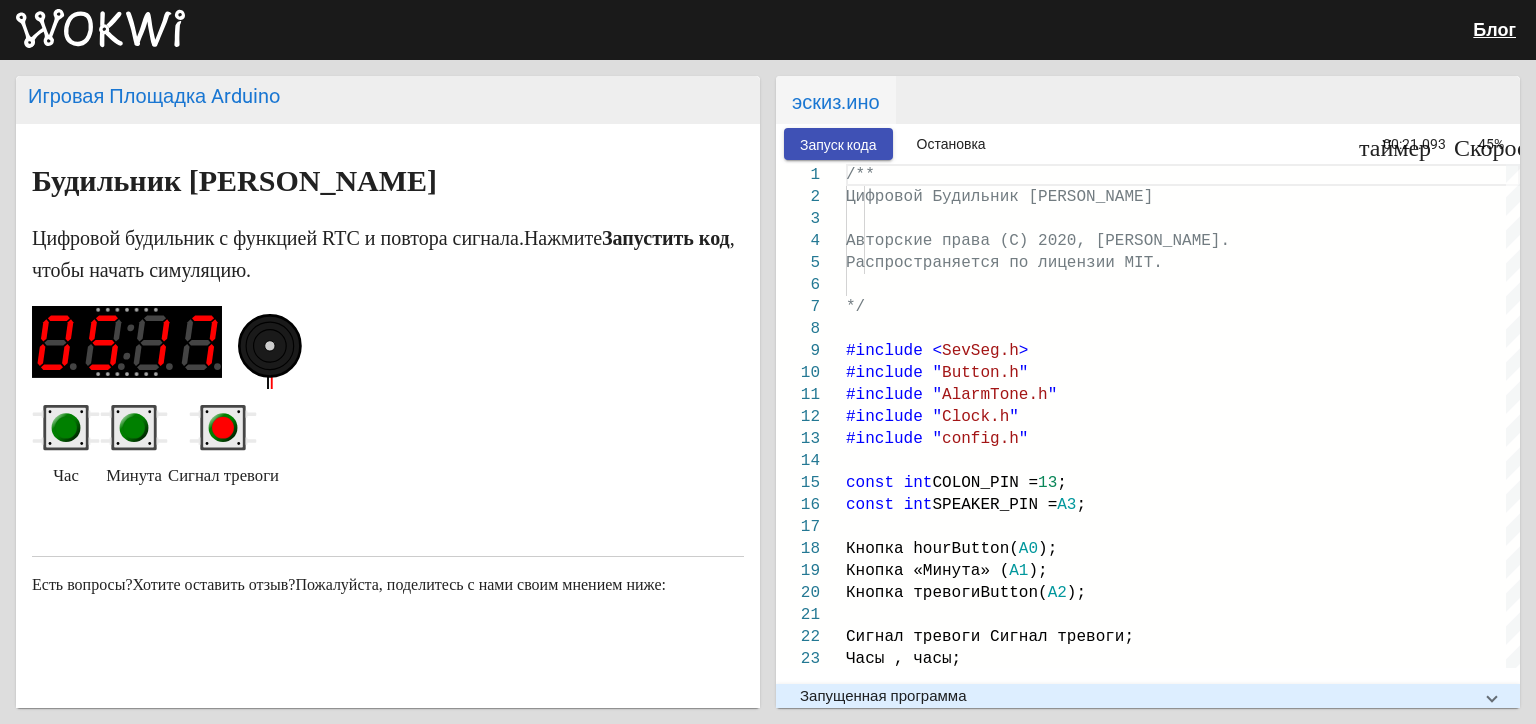 click 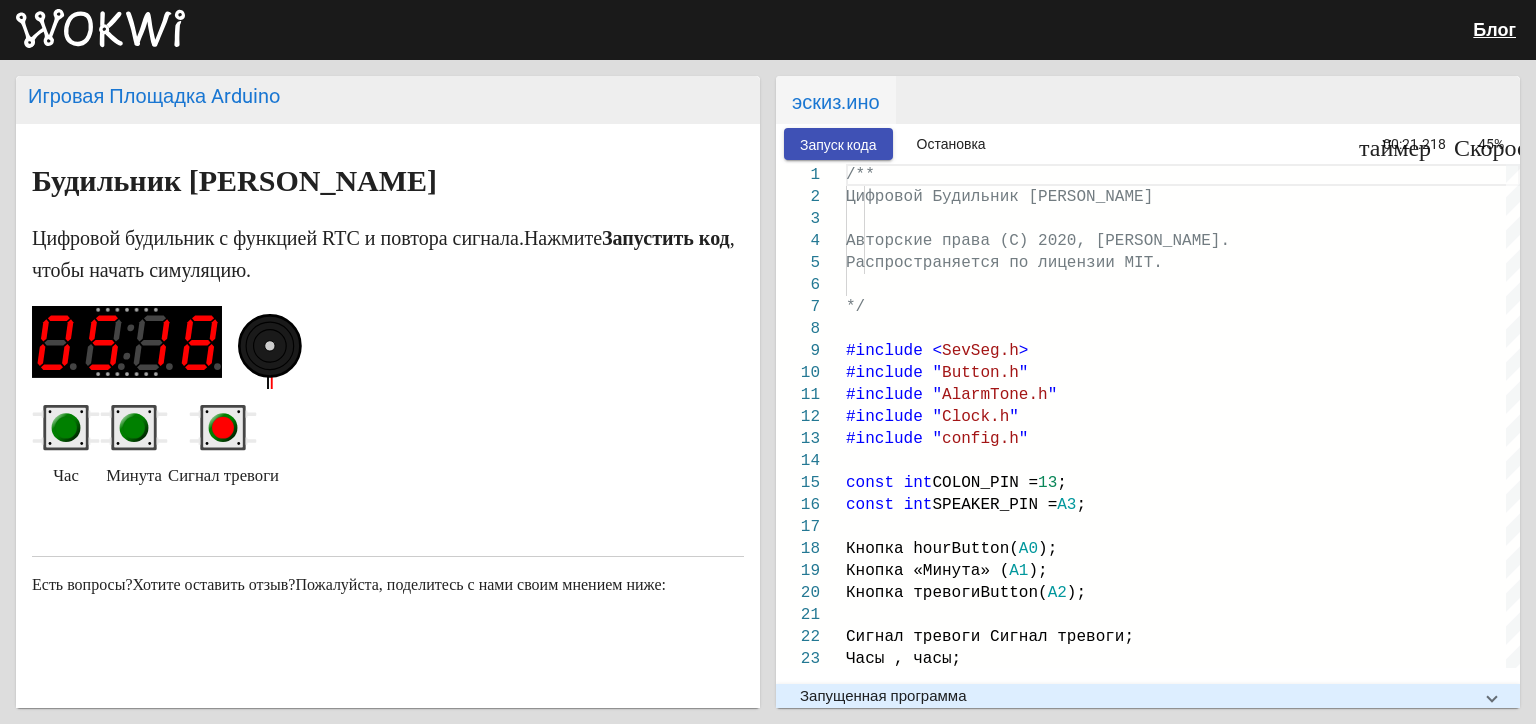 click 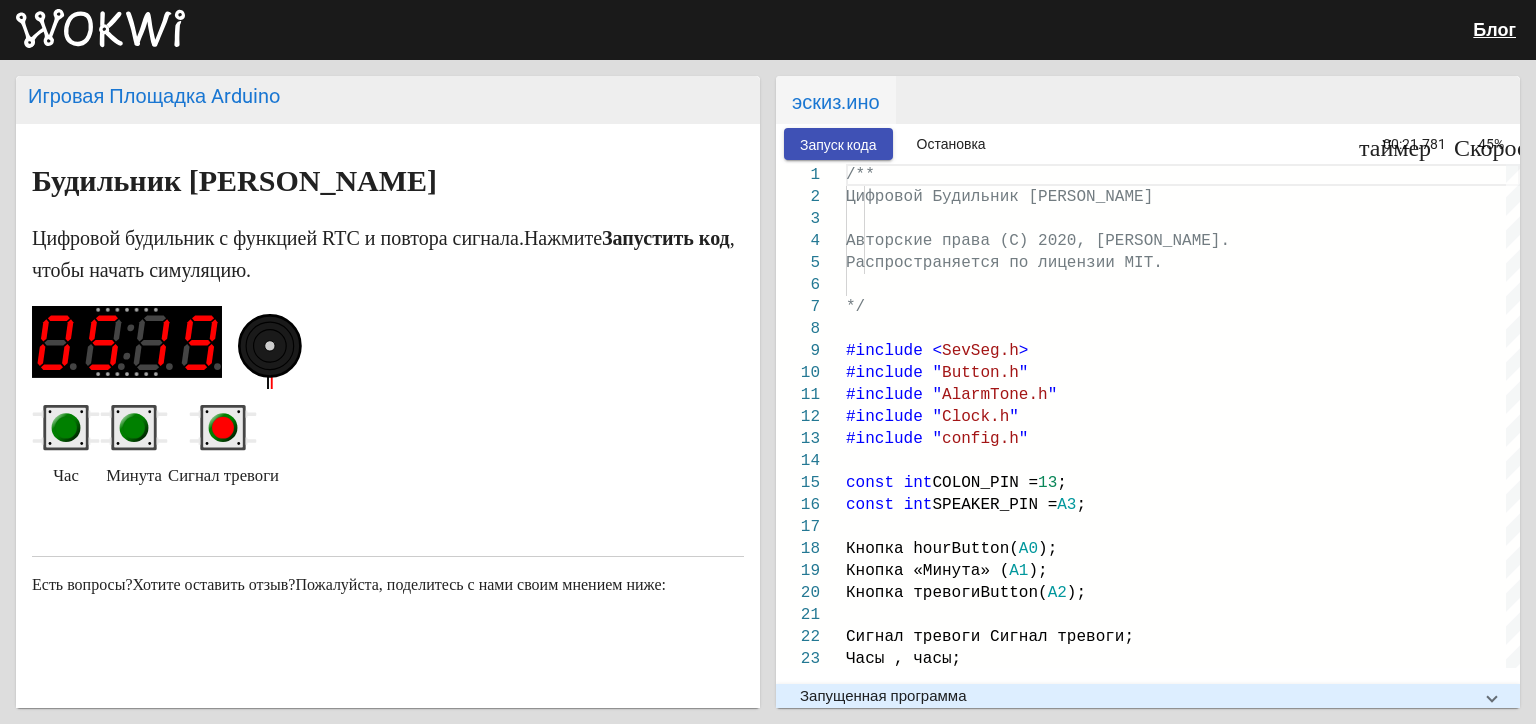 click 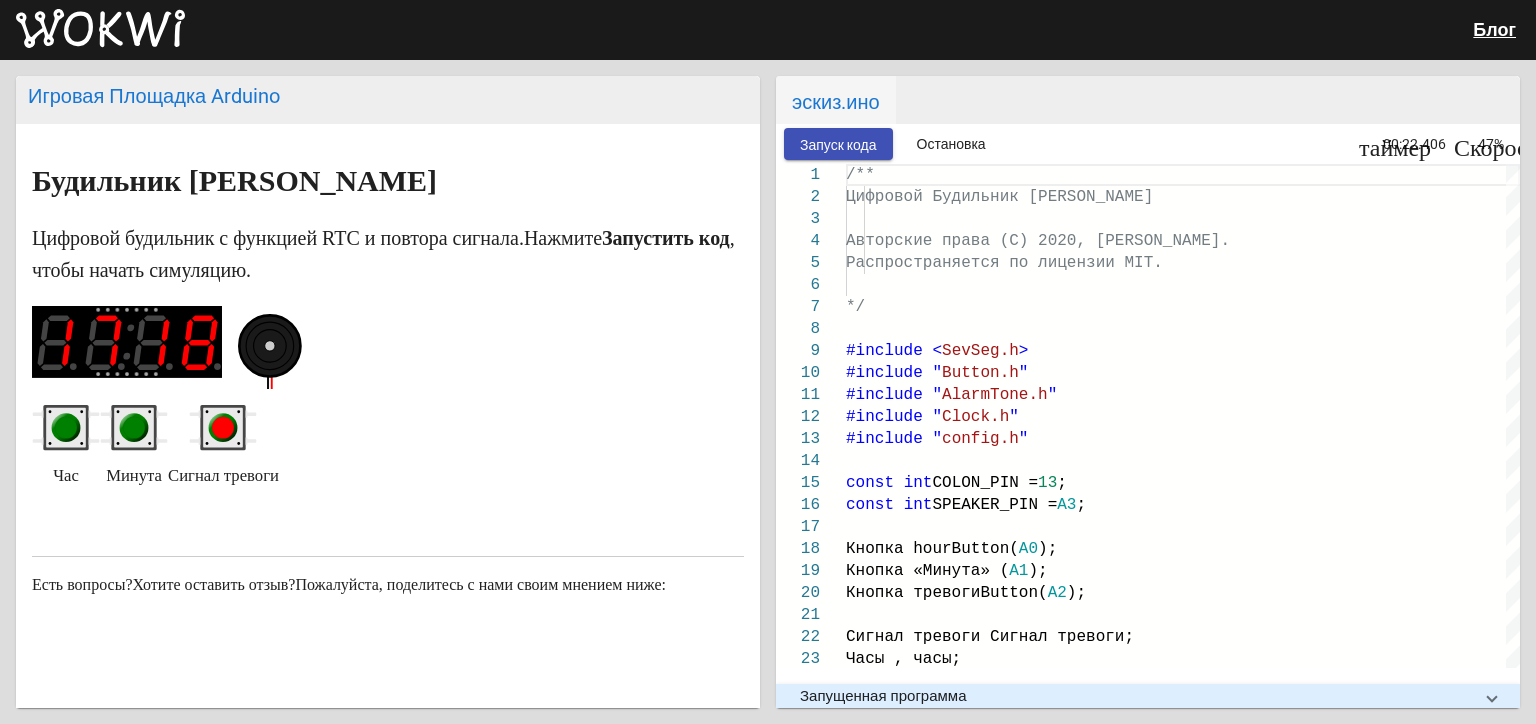 click 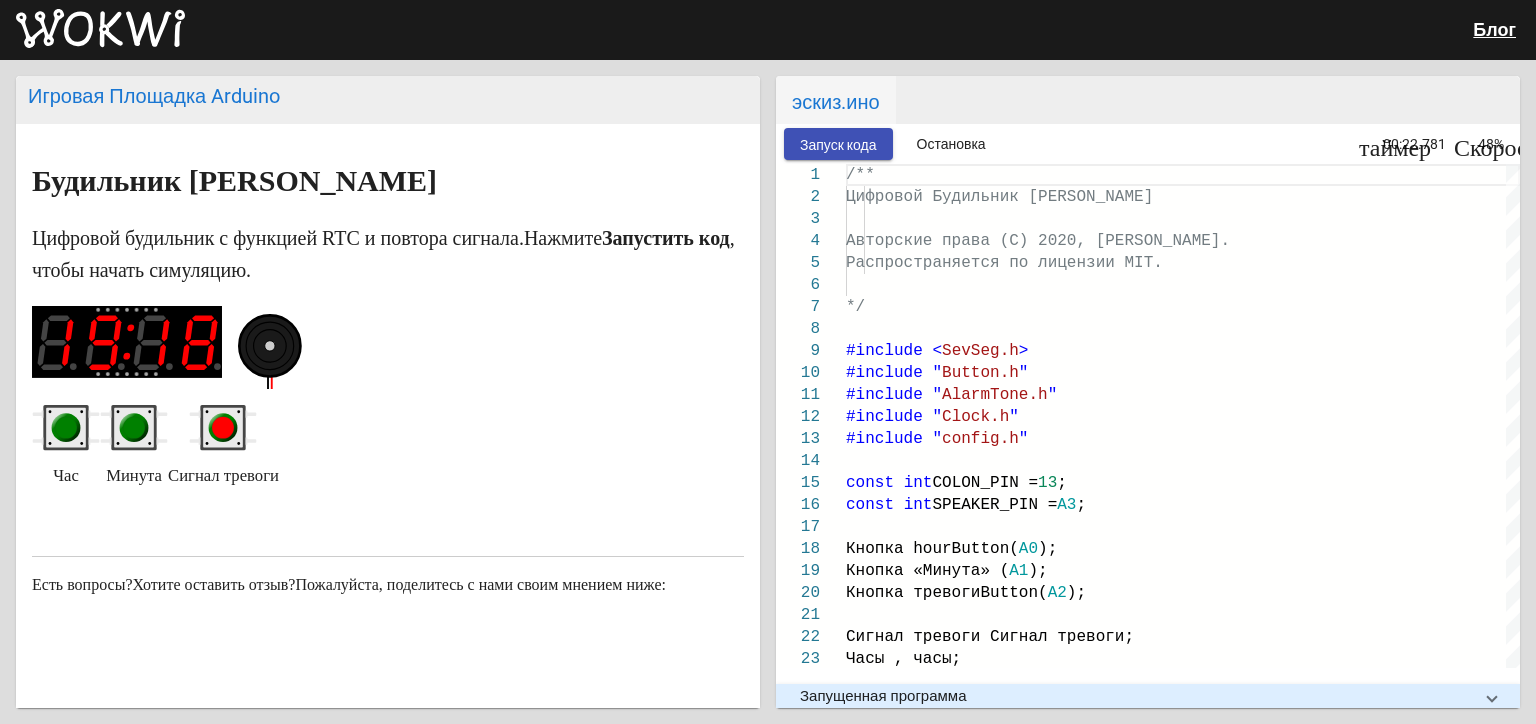 click 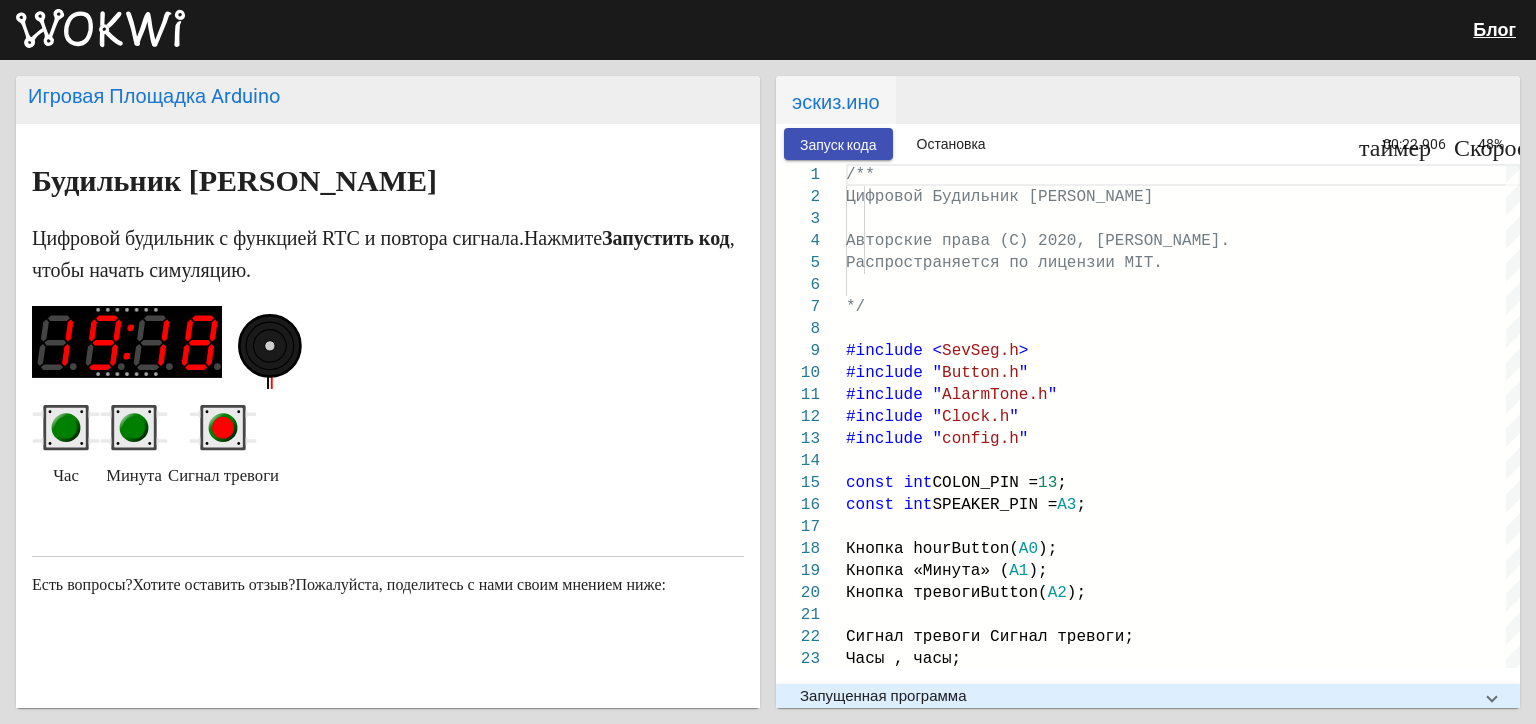 click 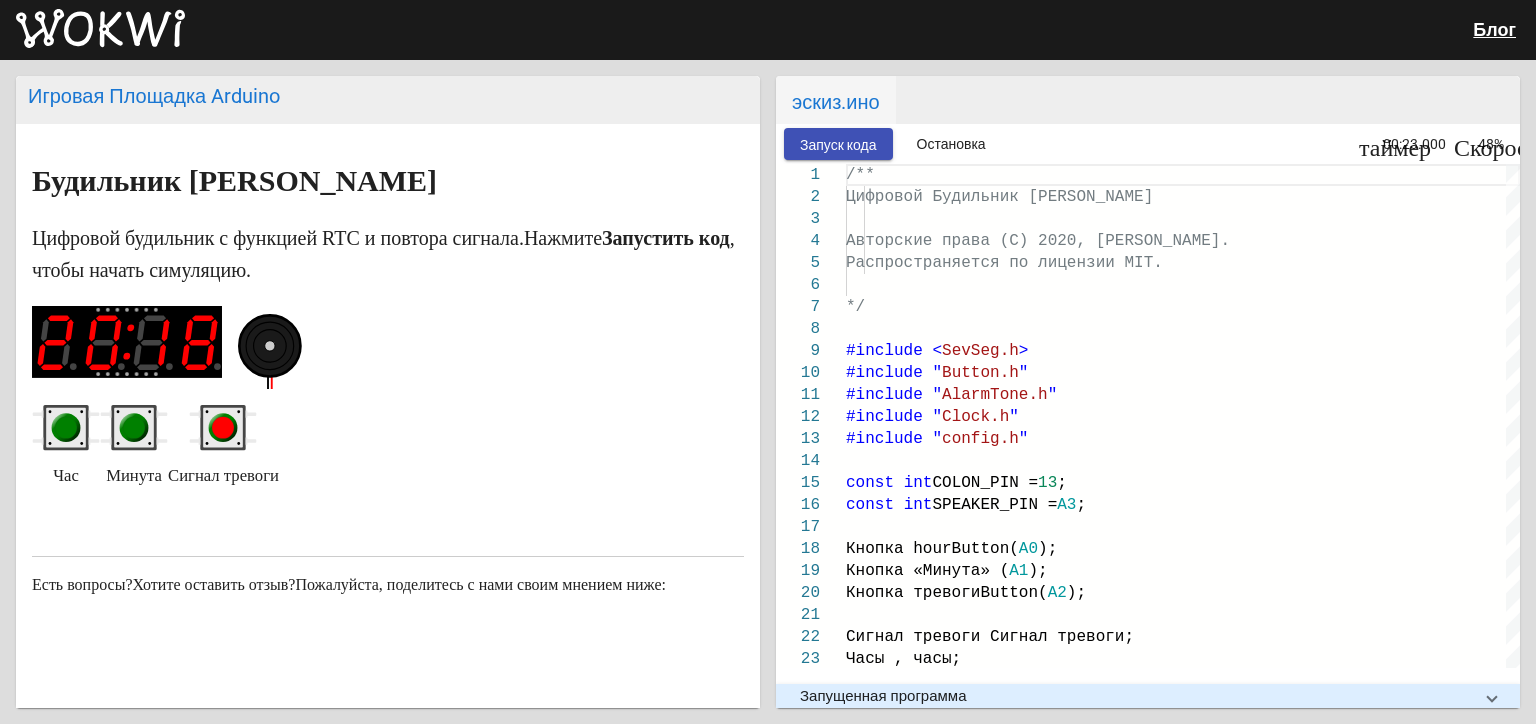 click 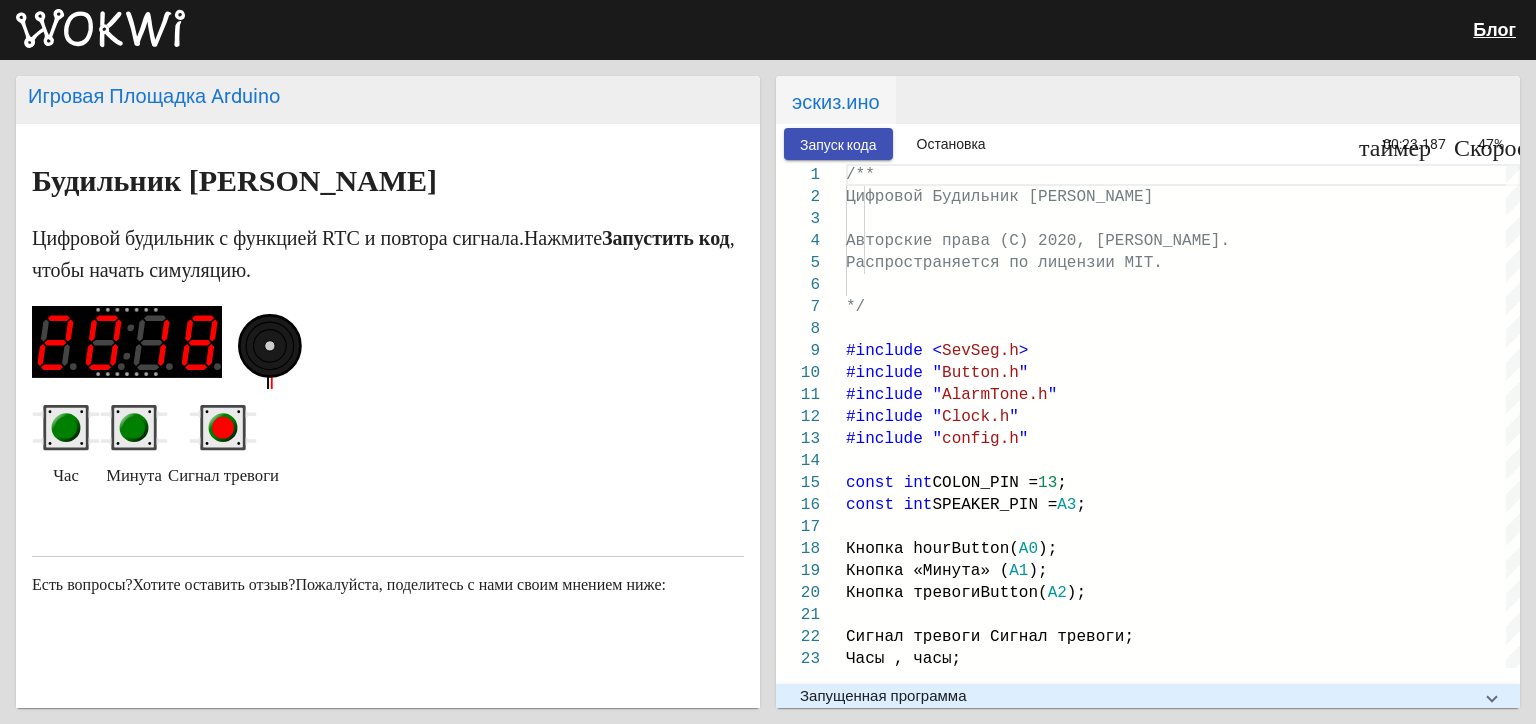 click 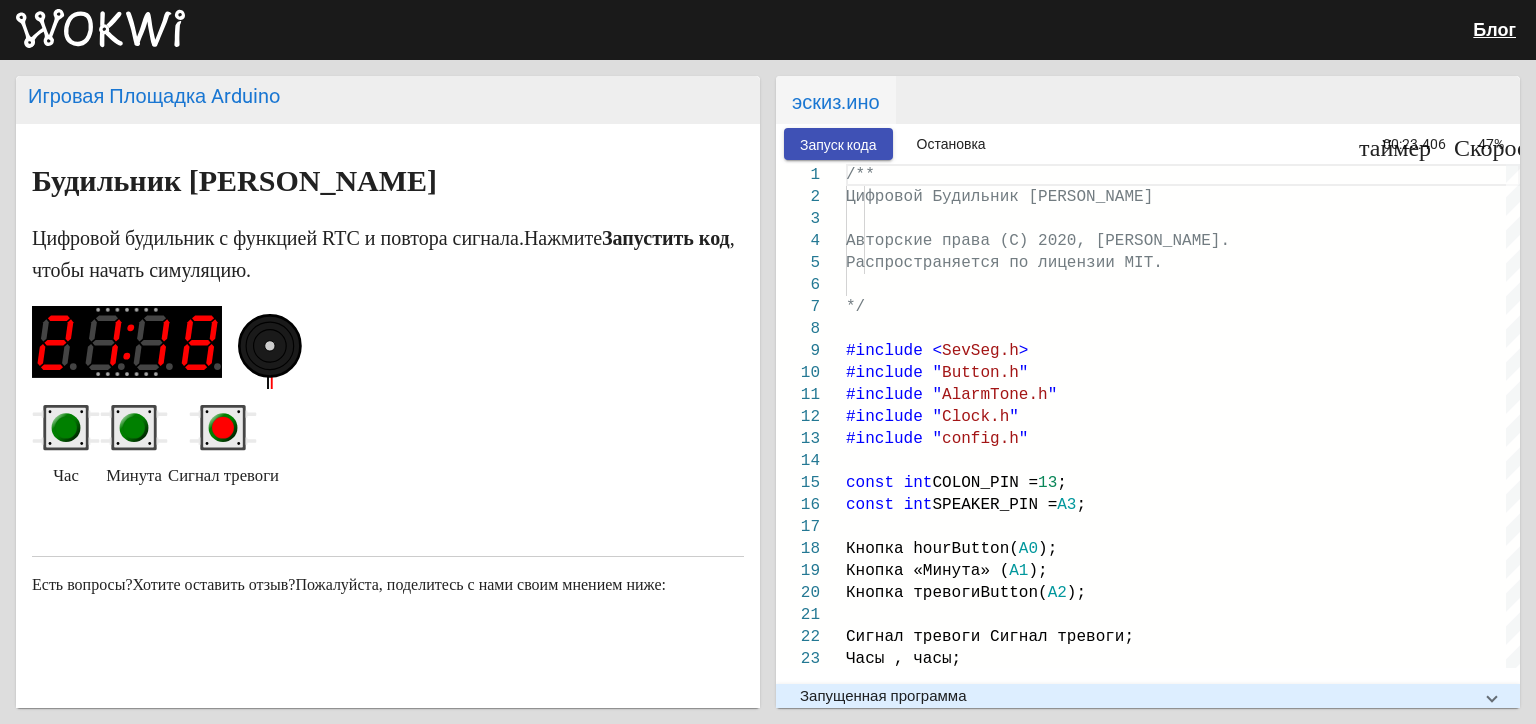 click 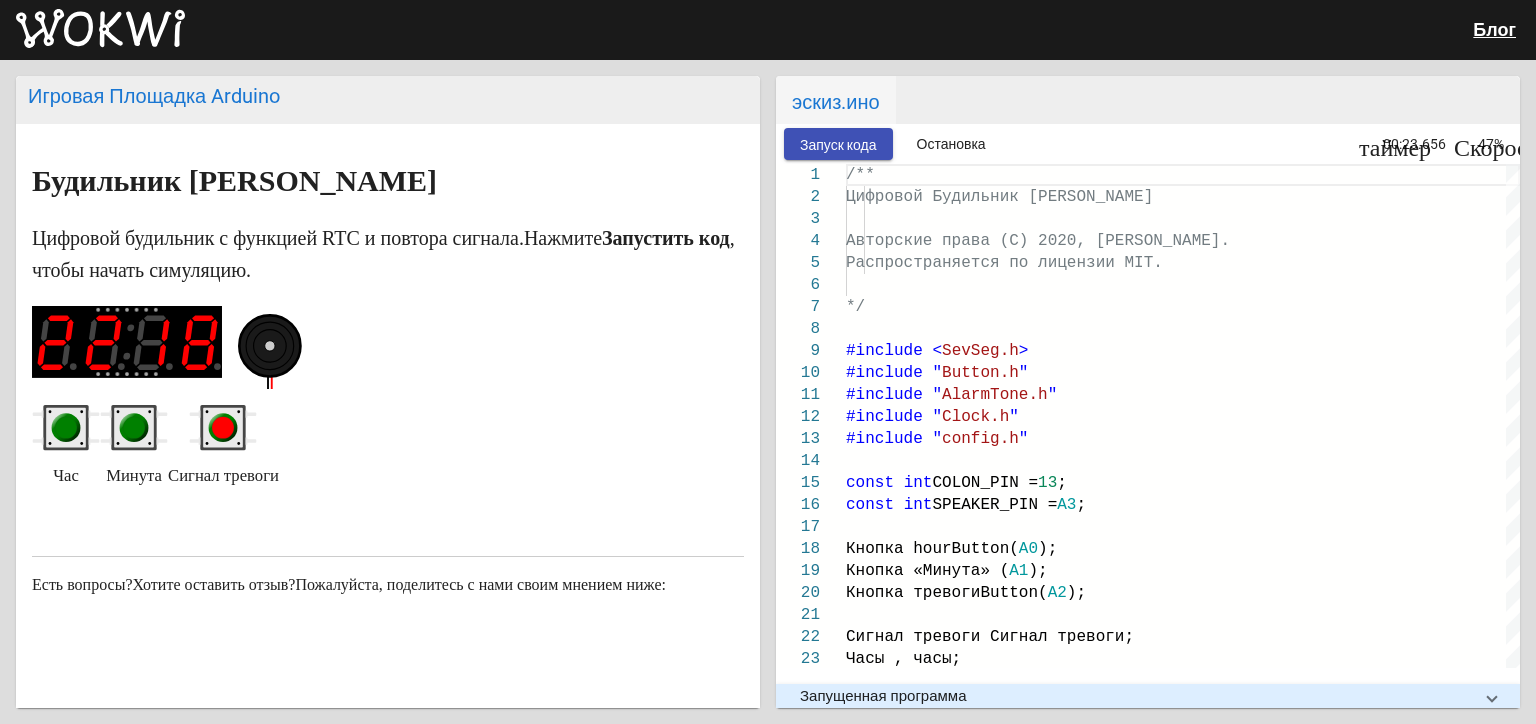 click 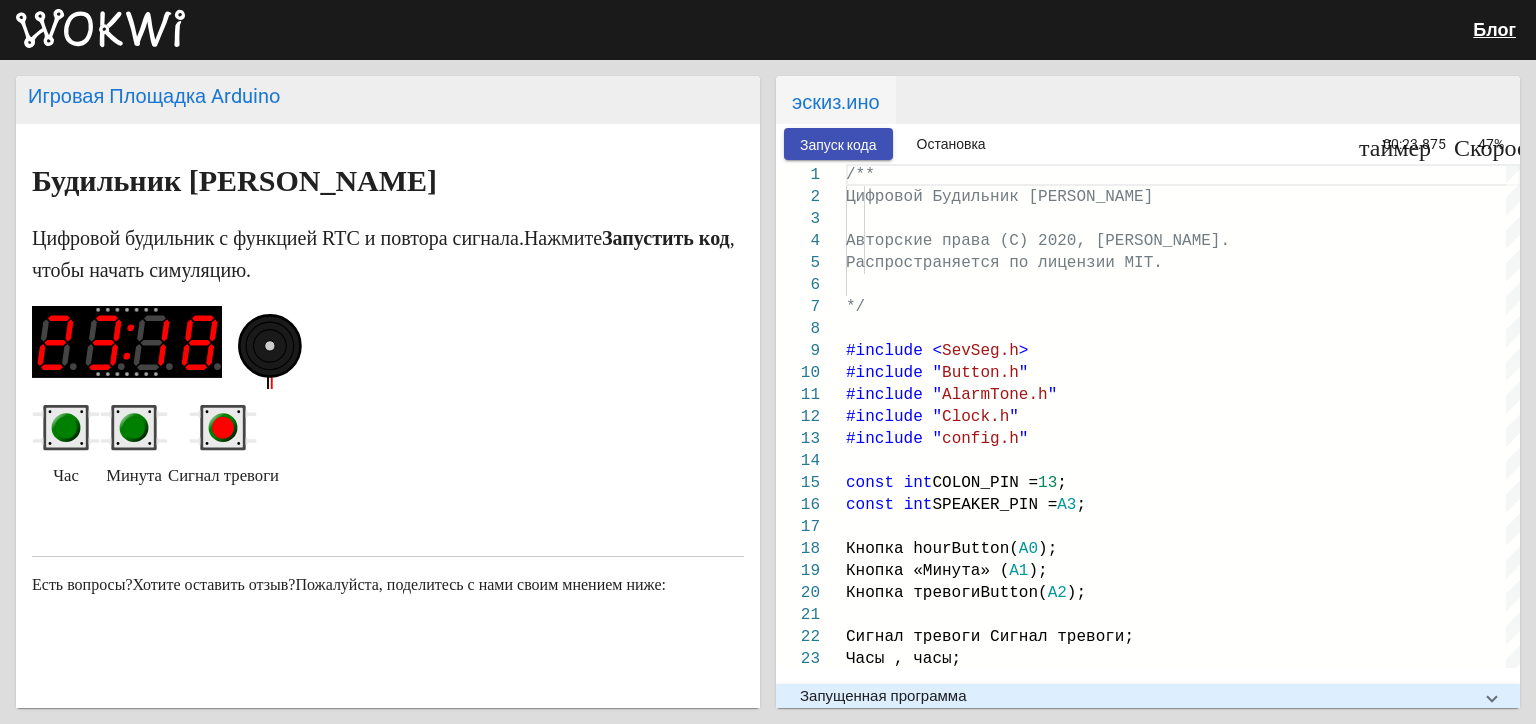 click 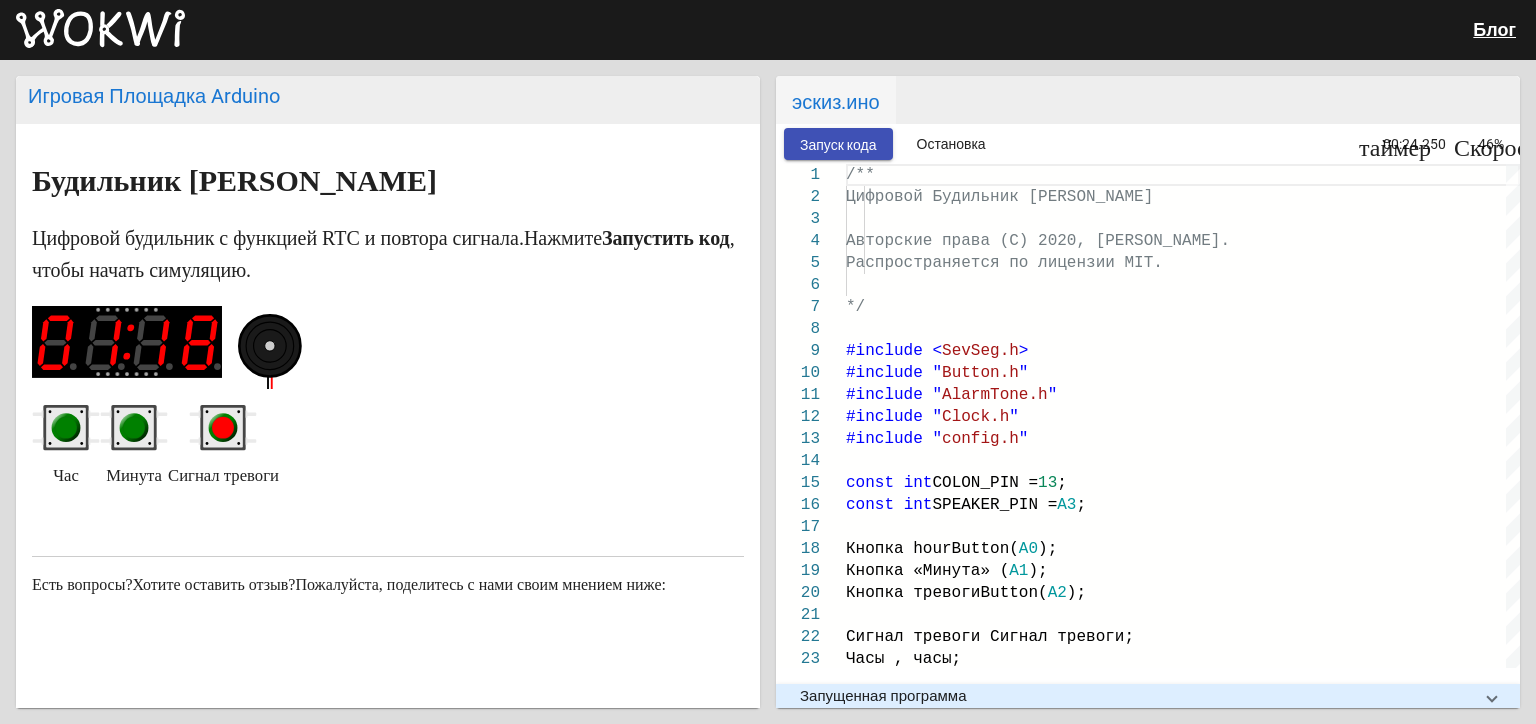 click 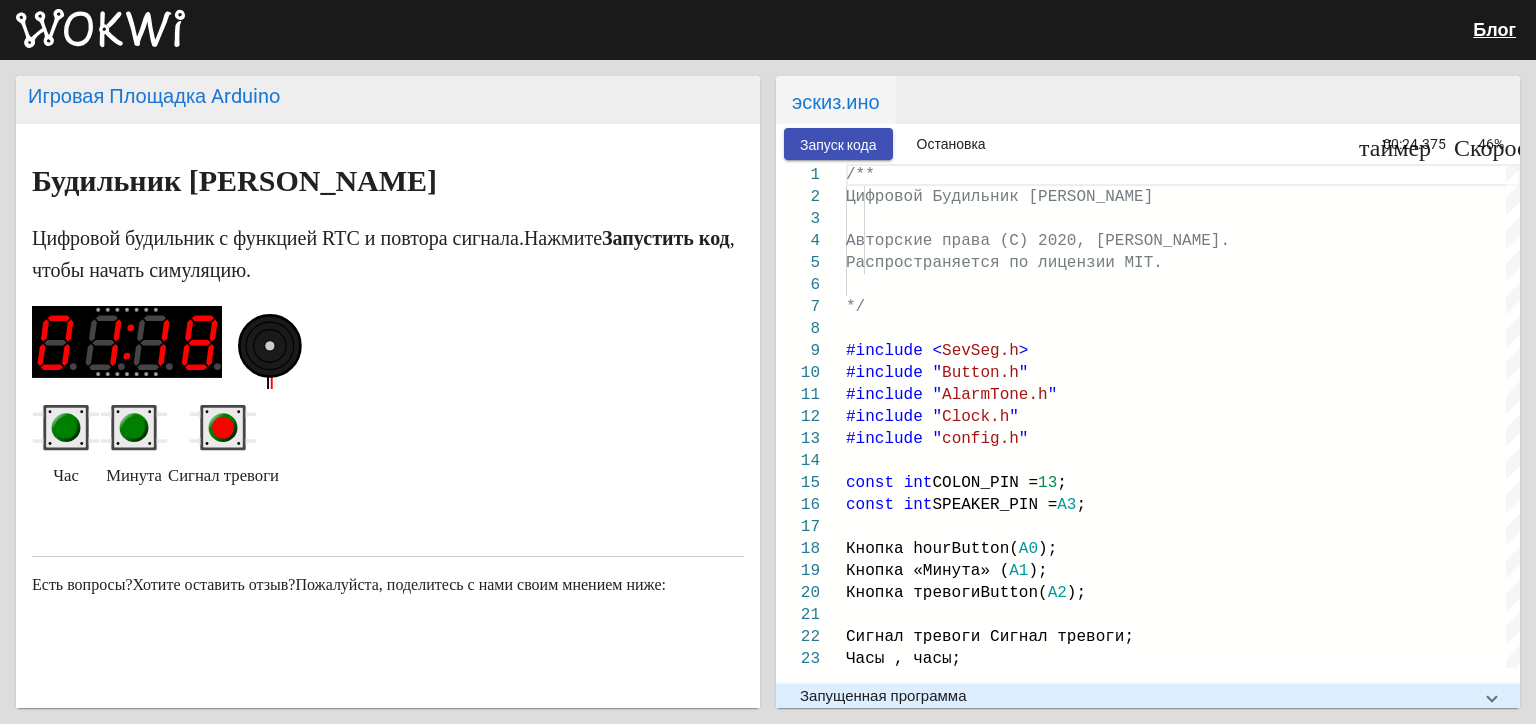 click 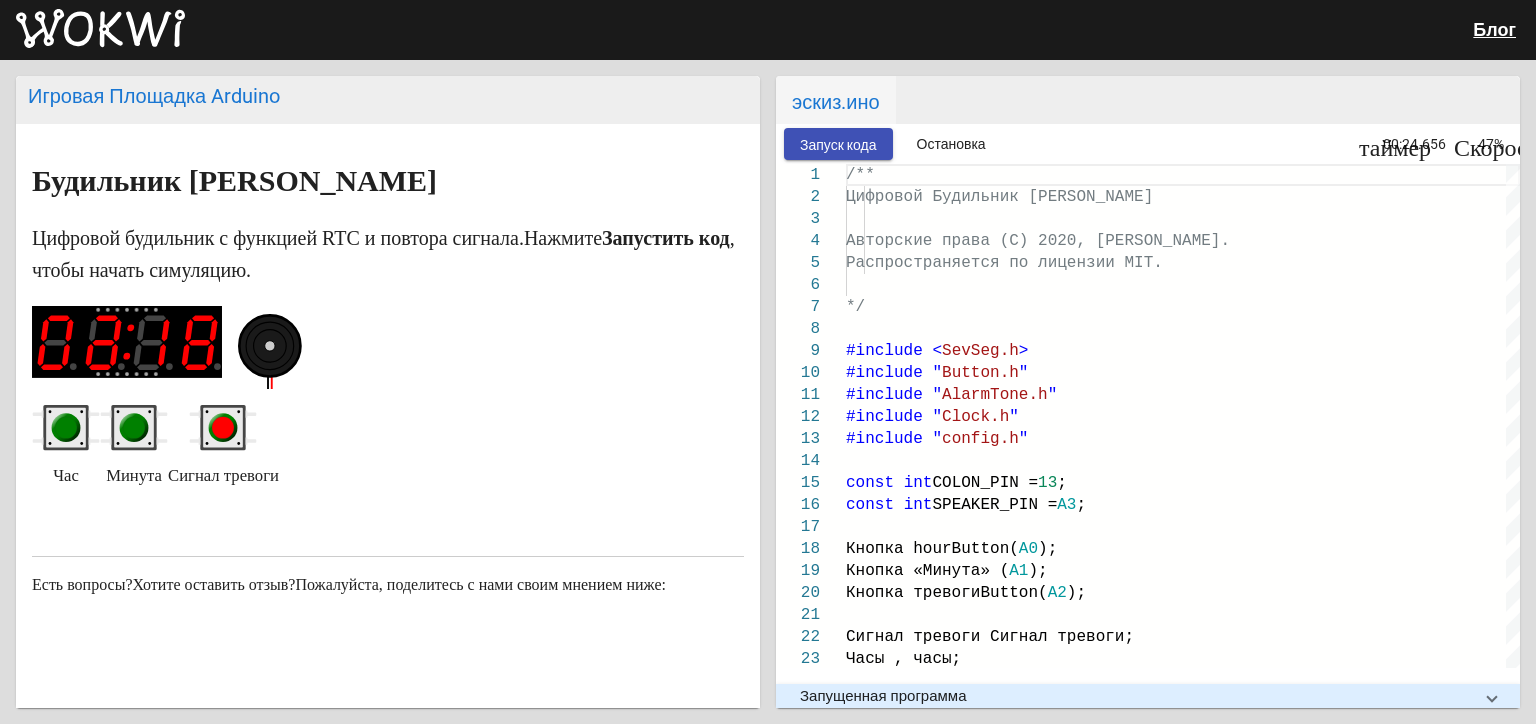 click 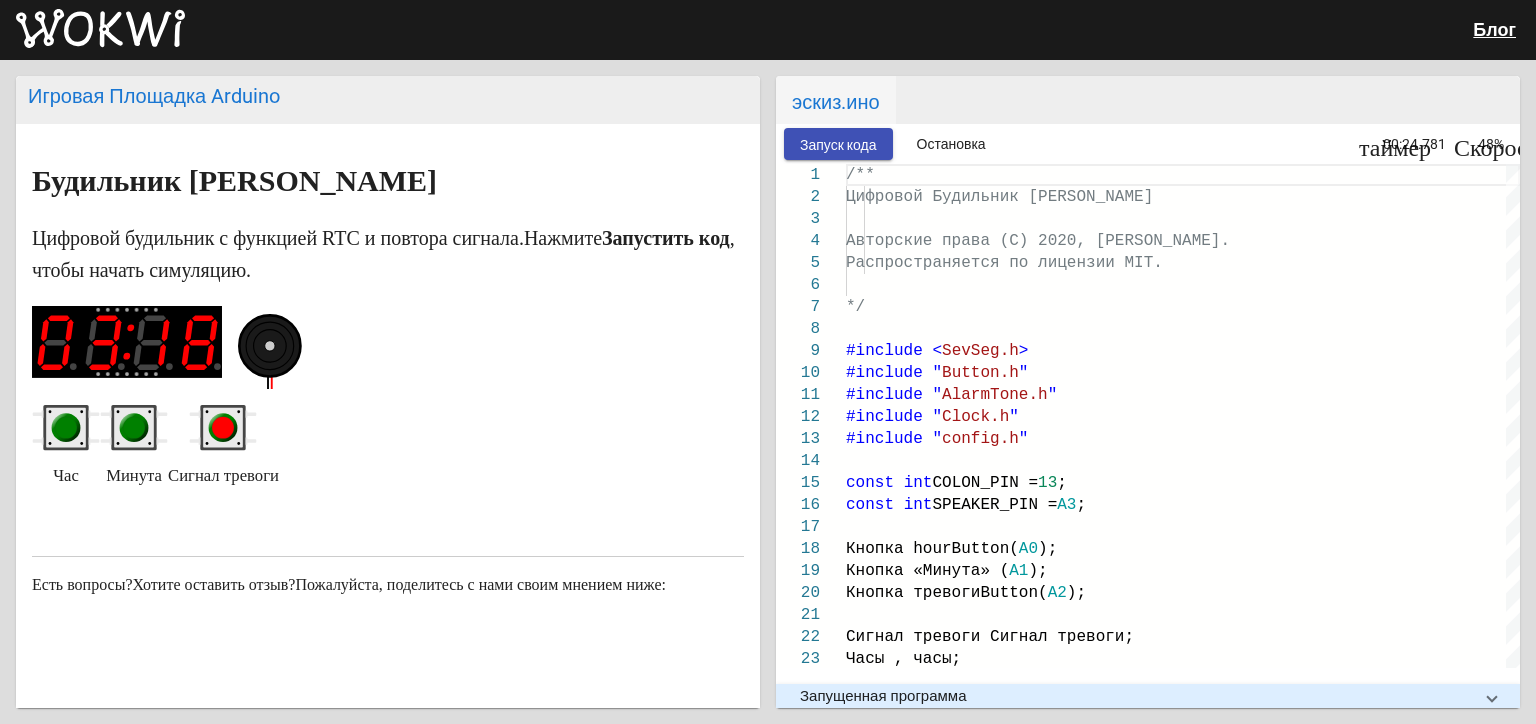 click 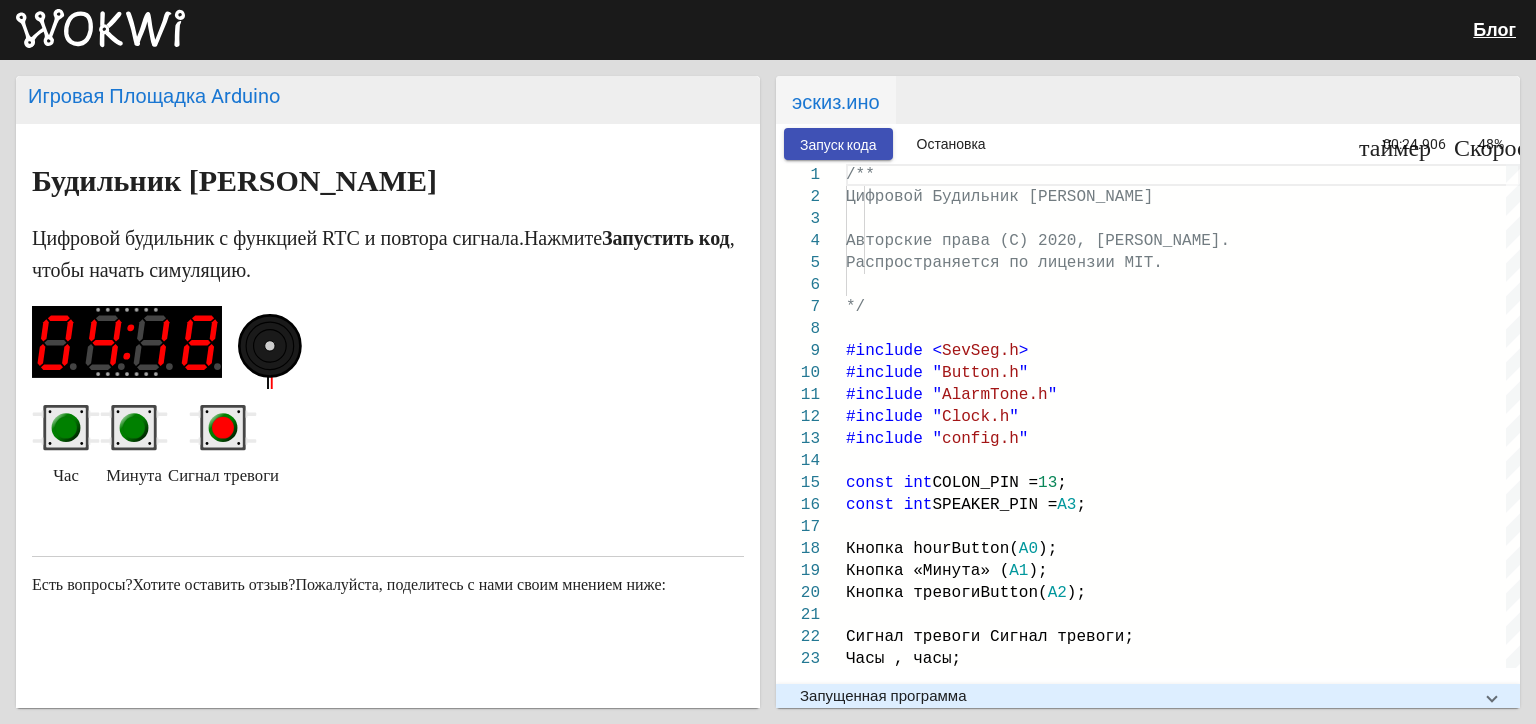 click 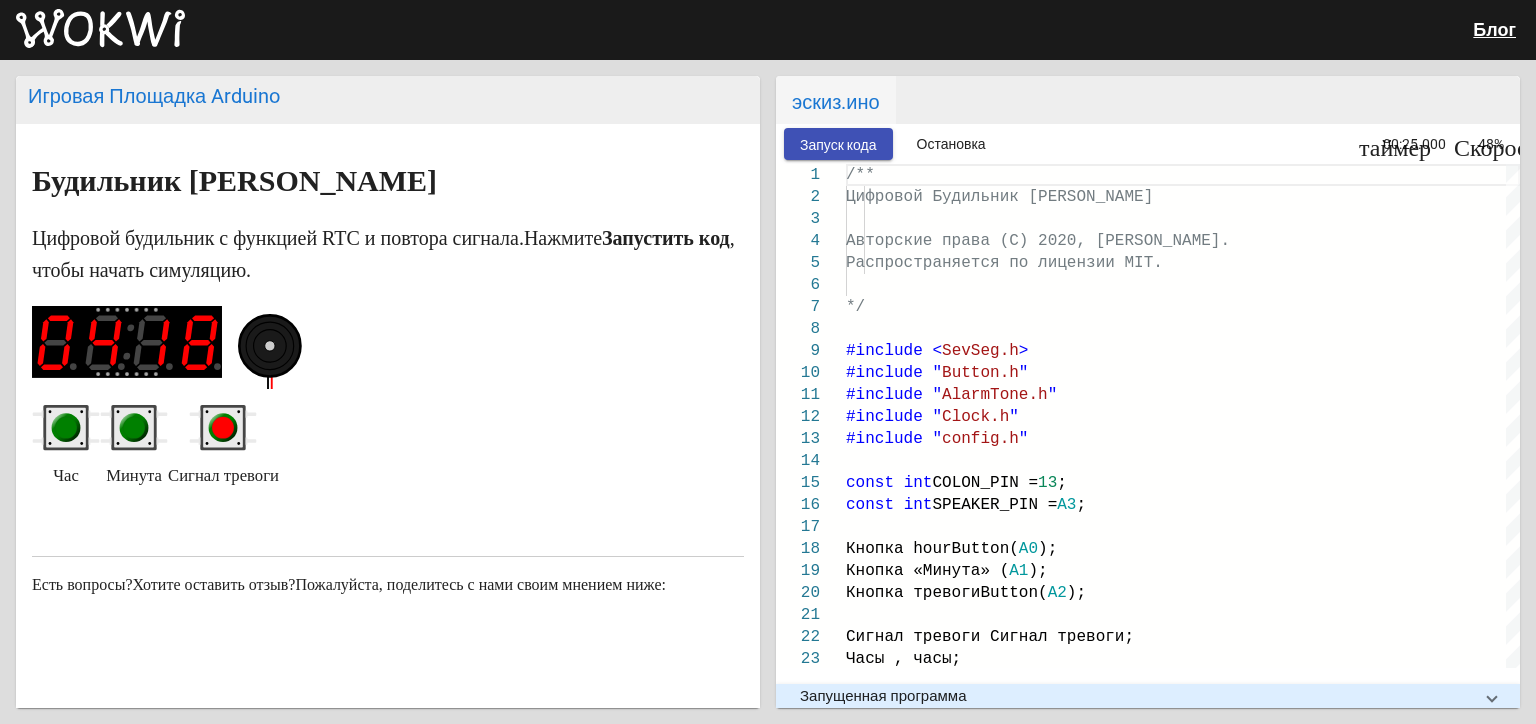 click 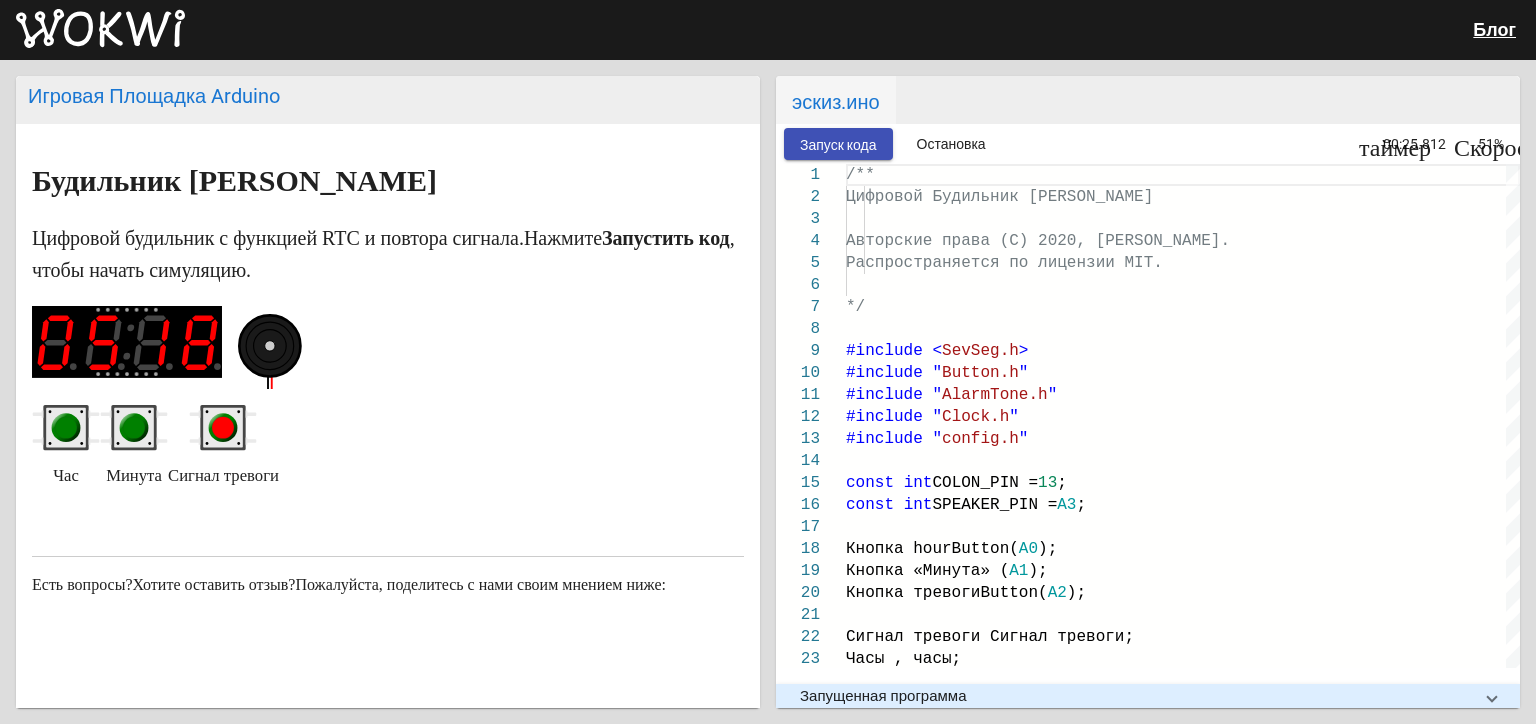 type 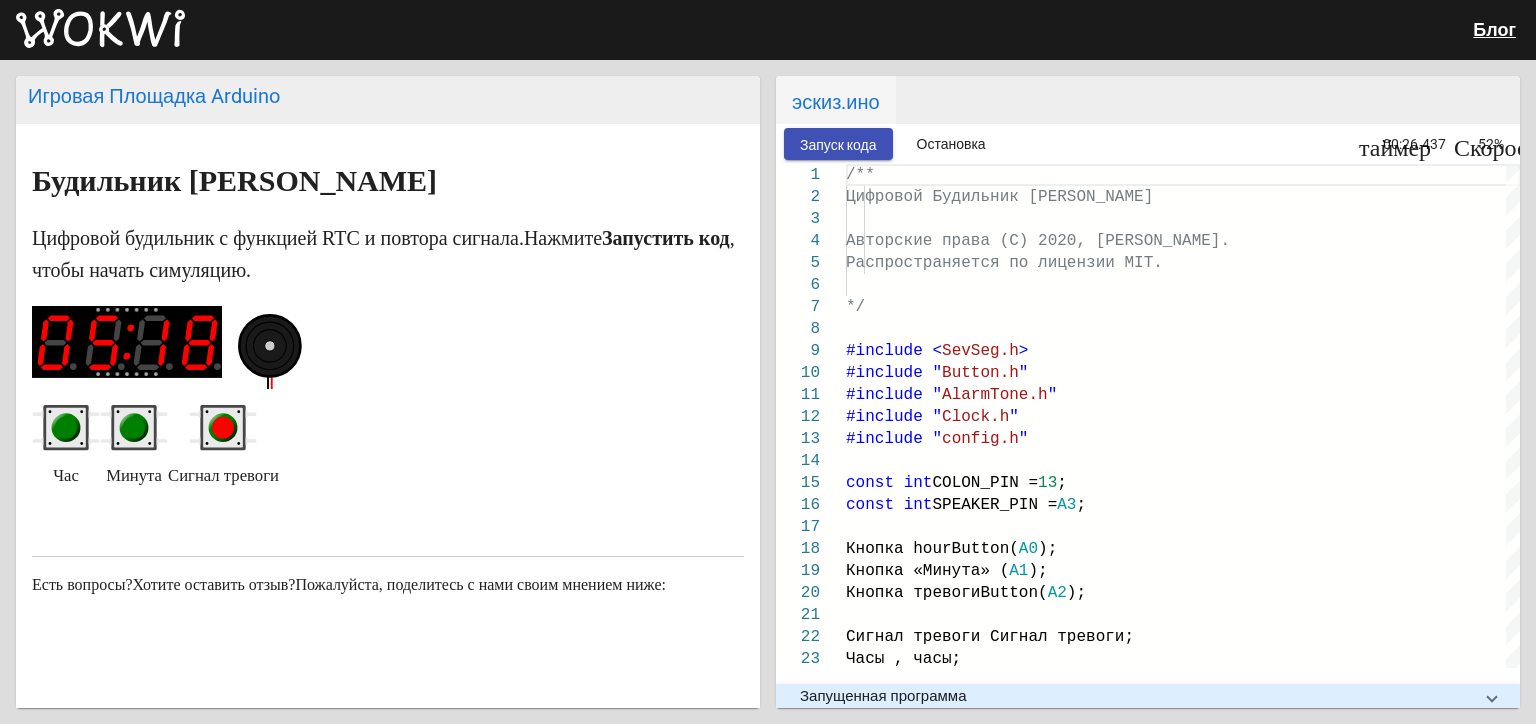 click 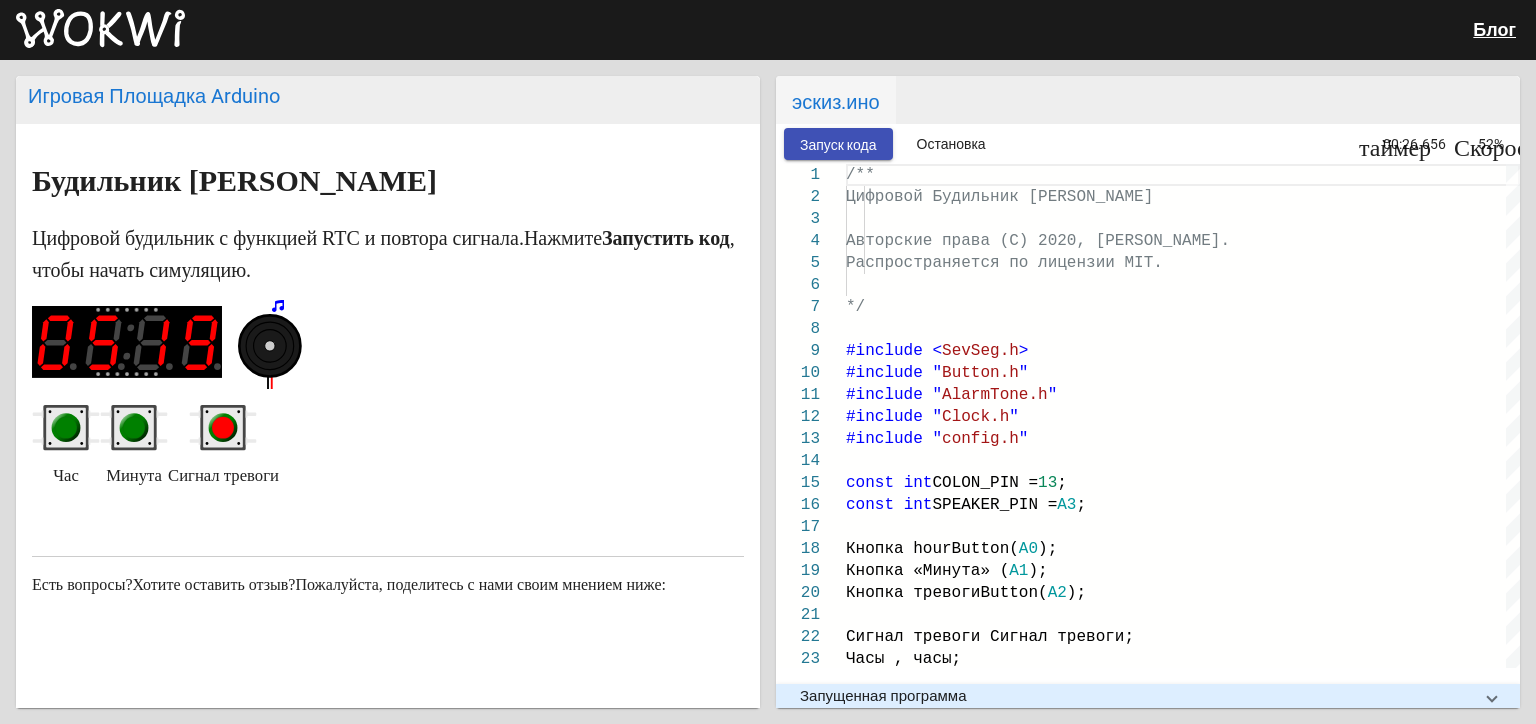 type 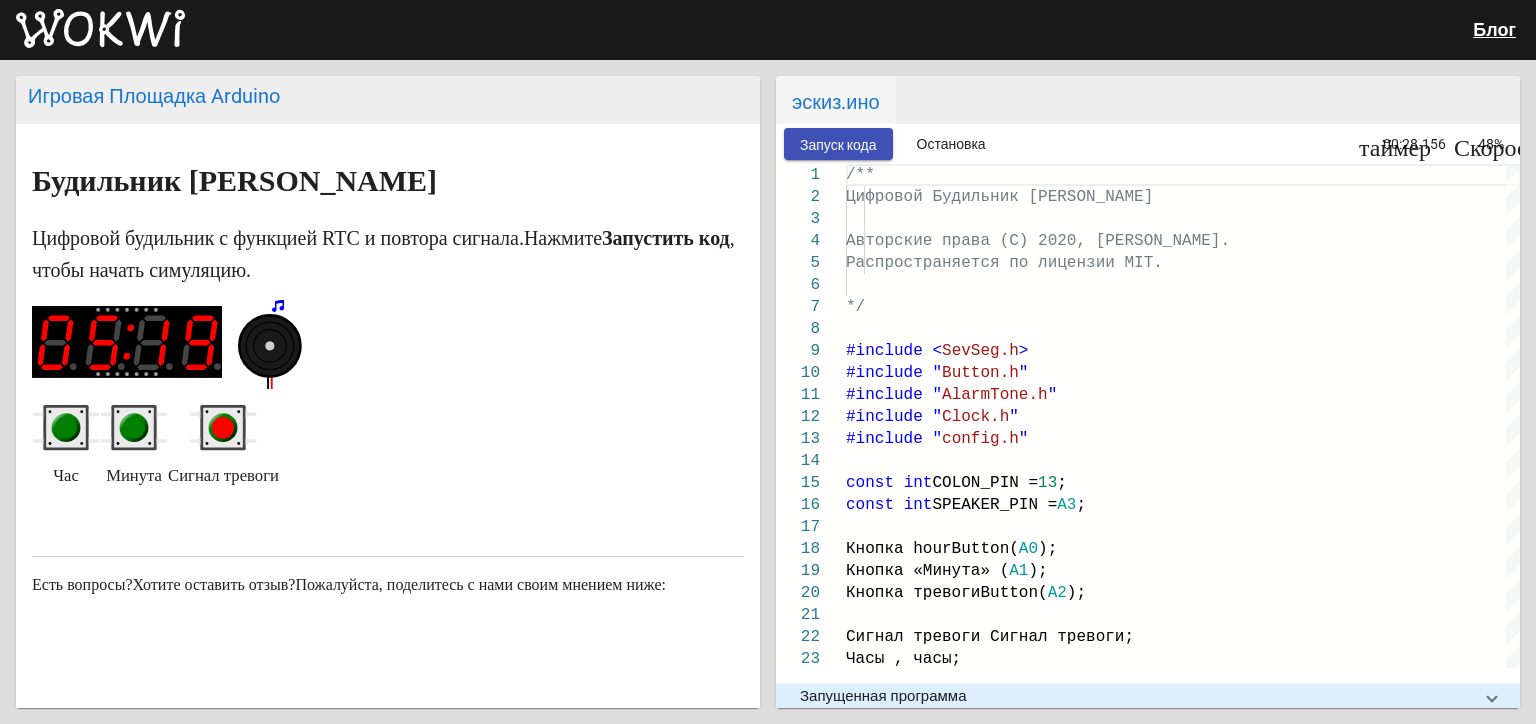 click 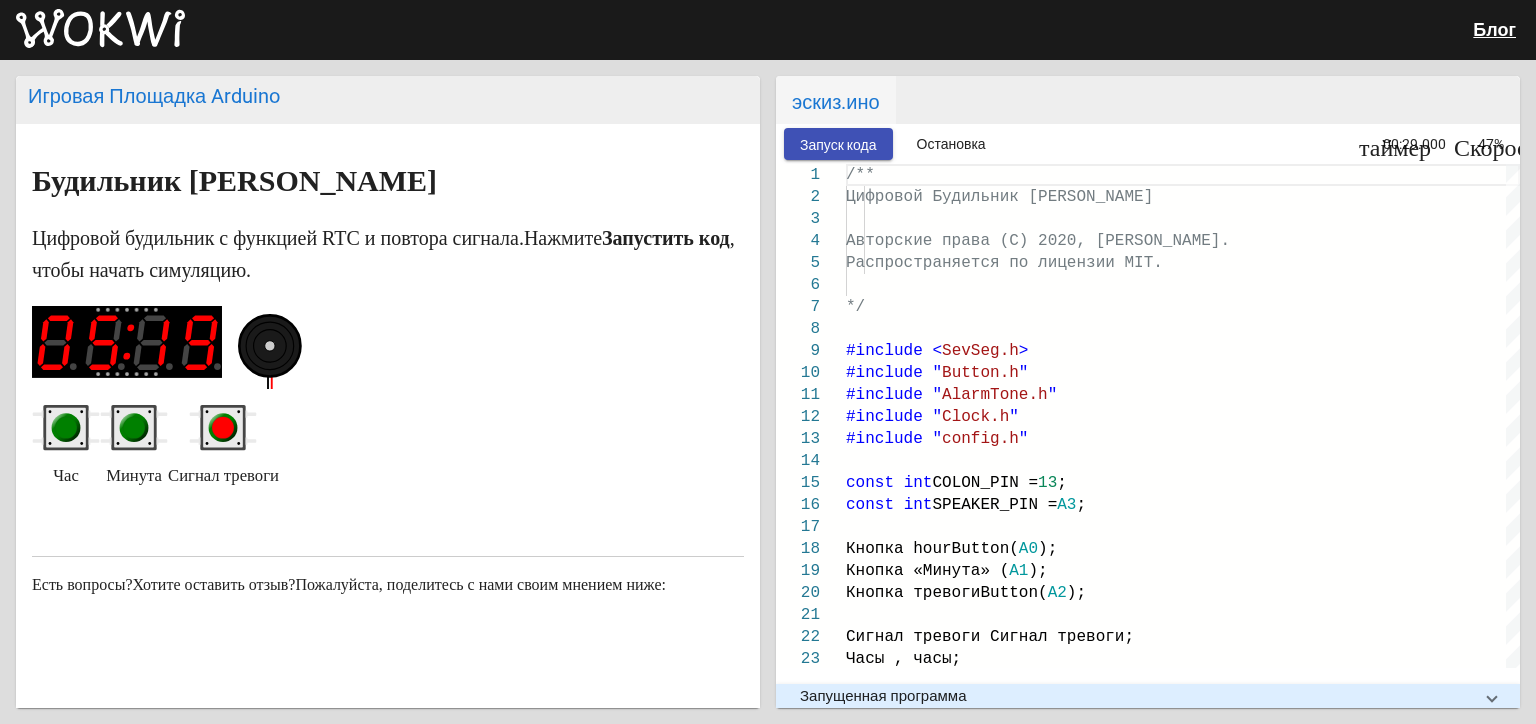 click 